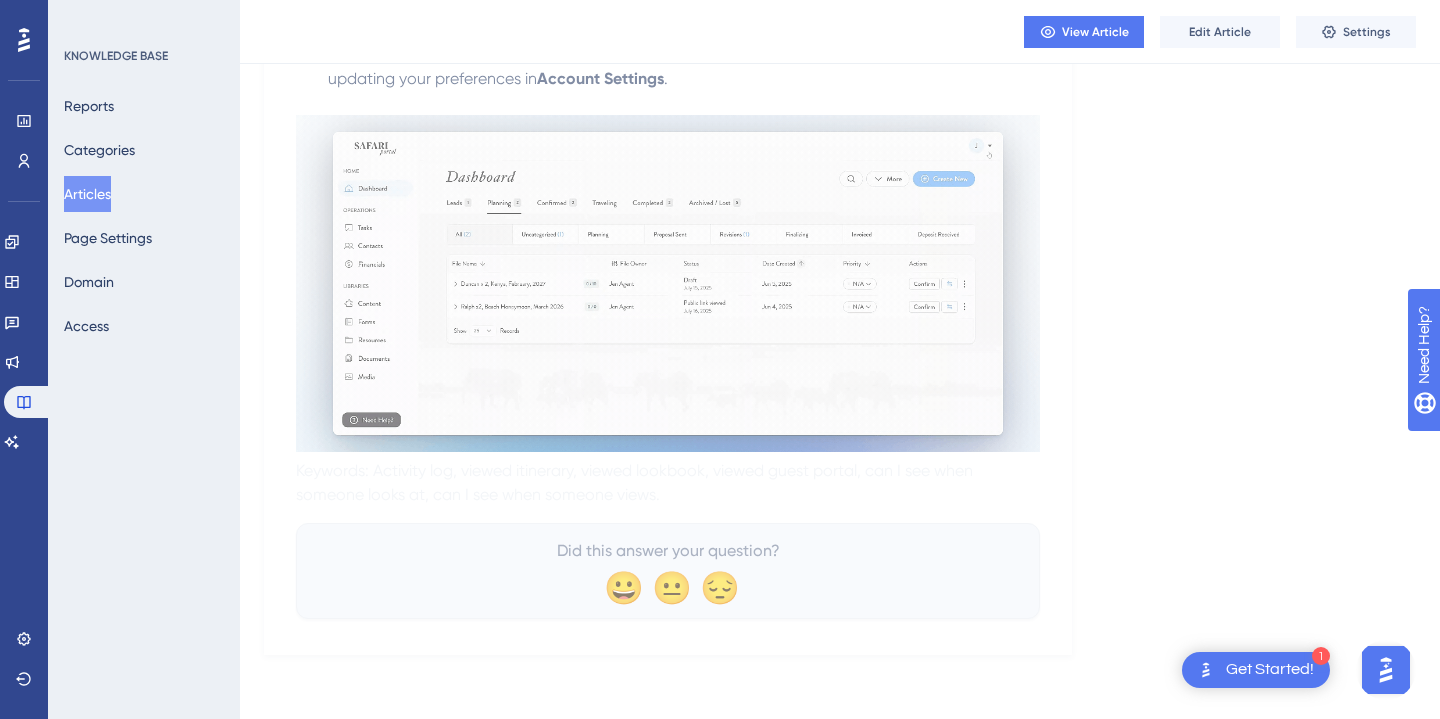 scroll, scrollTop: 0, scrollLeft: 0, axis: both 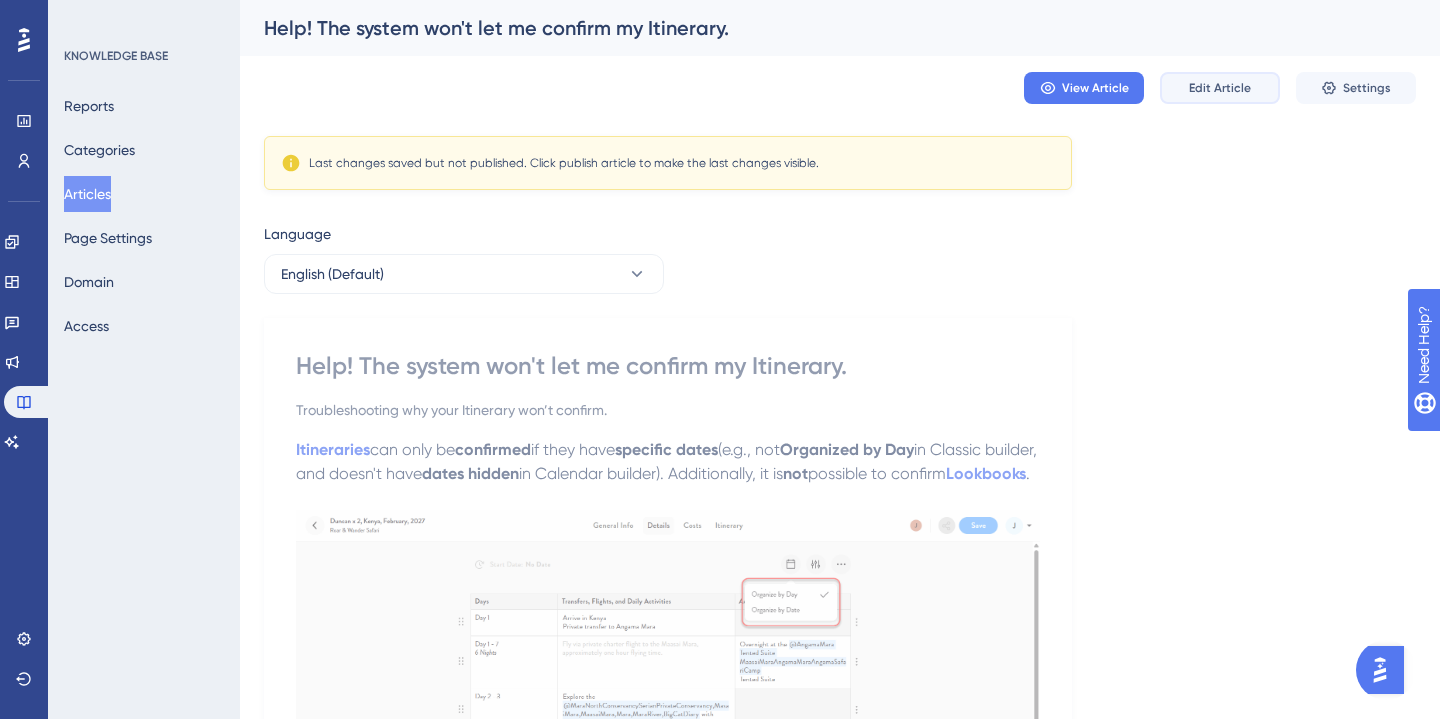 click on "Edit Article" at bounding box center (1220, 88) 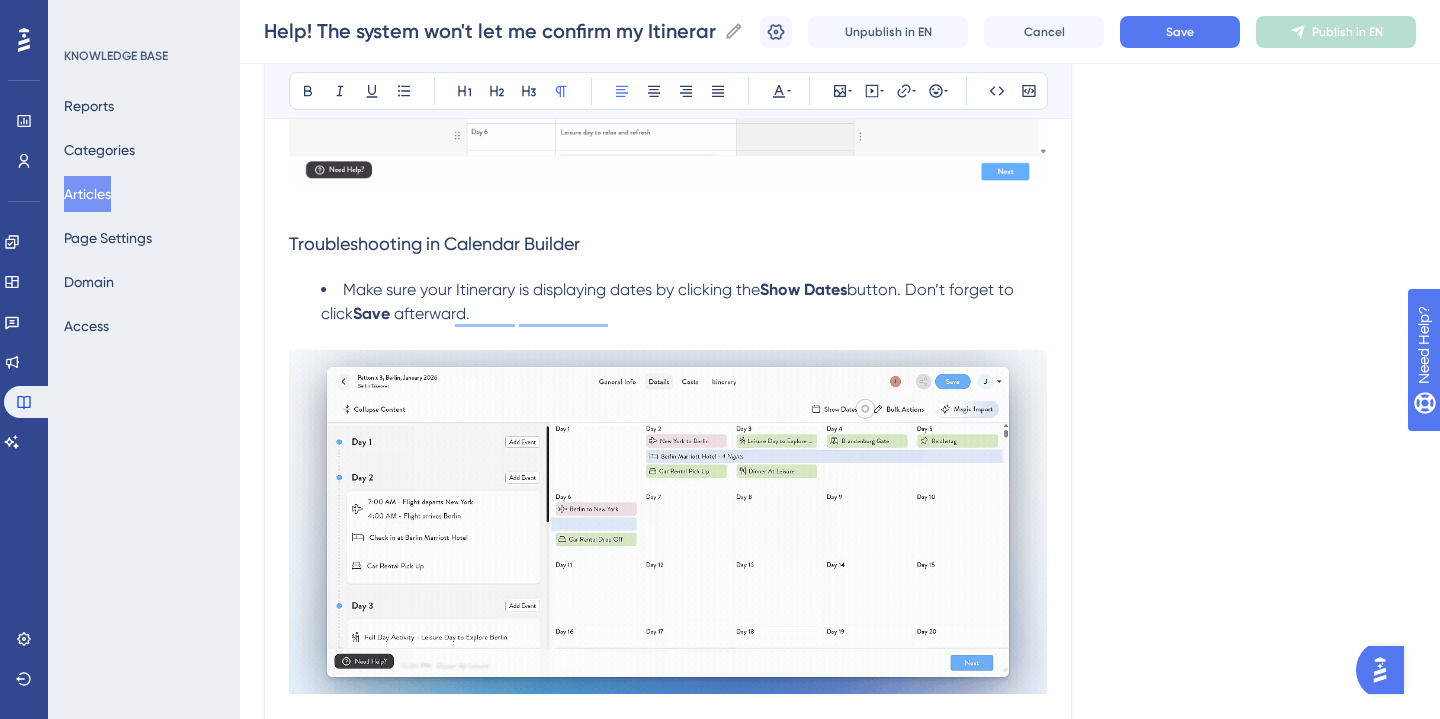 scroll, scrollTop: 655, scrollLeft: 0, axis: vertical 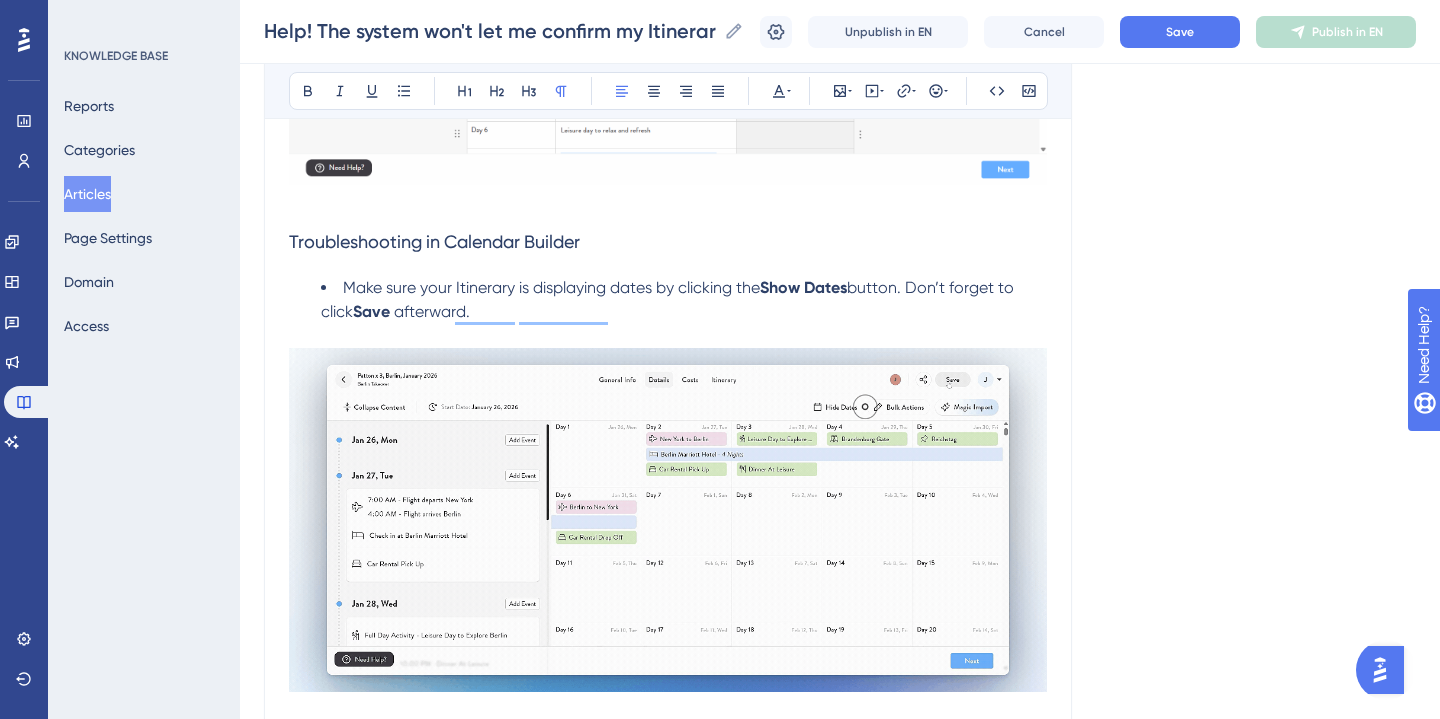 click on "button. Don’t forget to click" at bounding box center (669, 299) 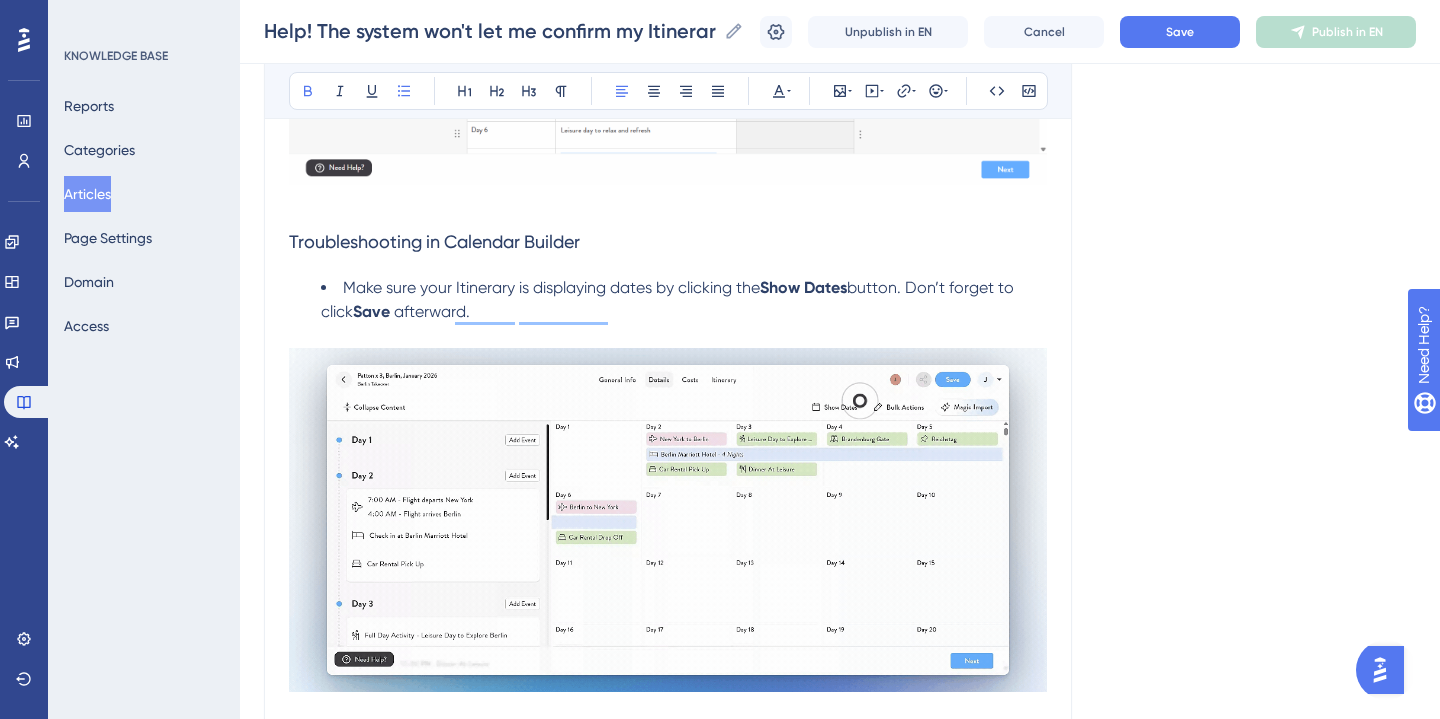 type 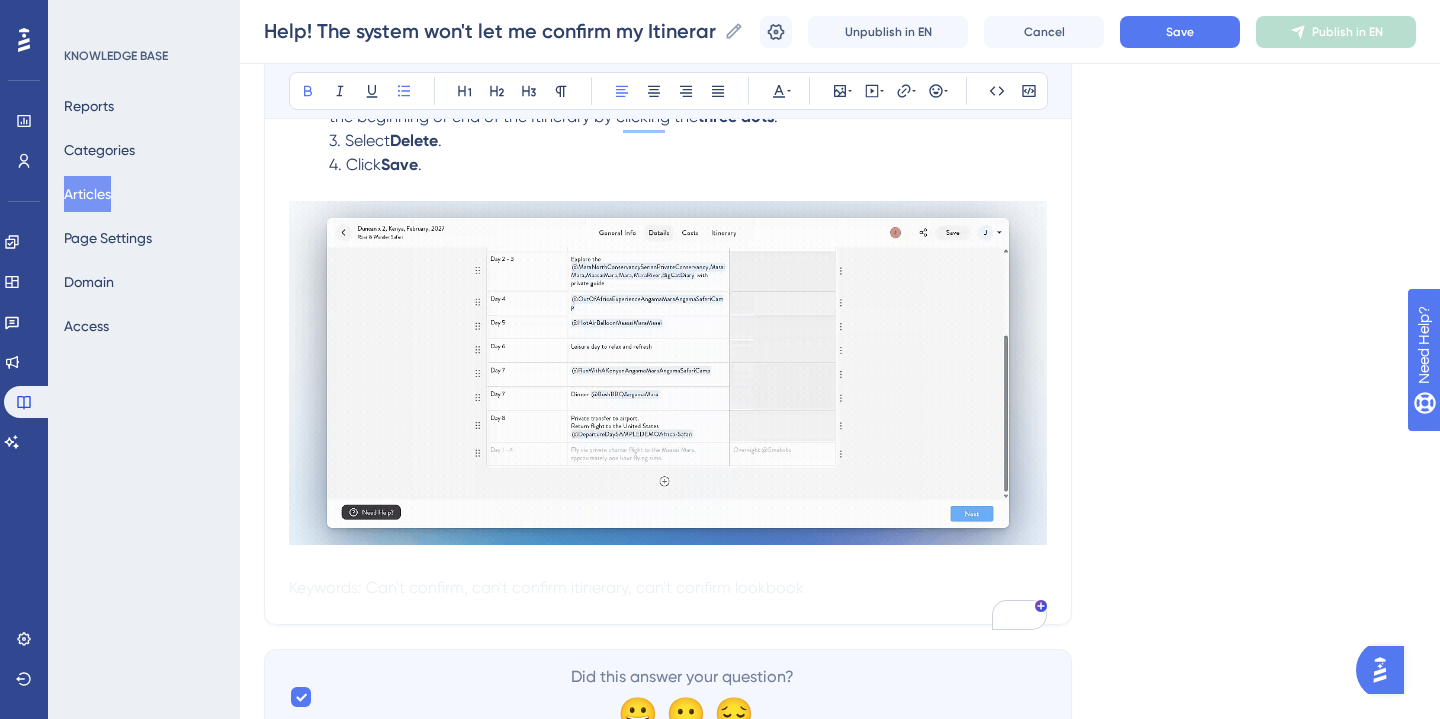 scroll, scrollTop: 2103, scrollLeft: 0, axis: vertical 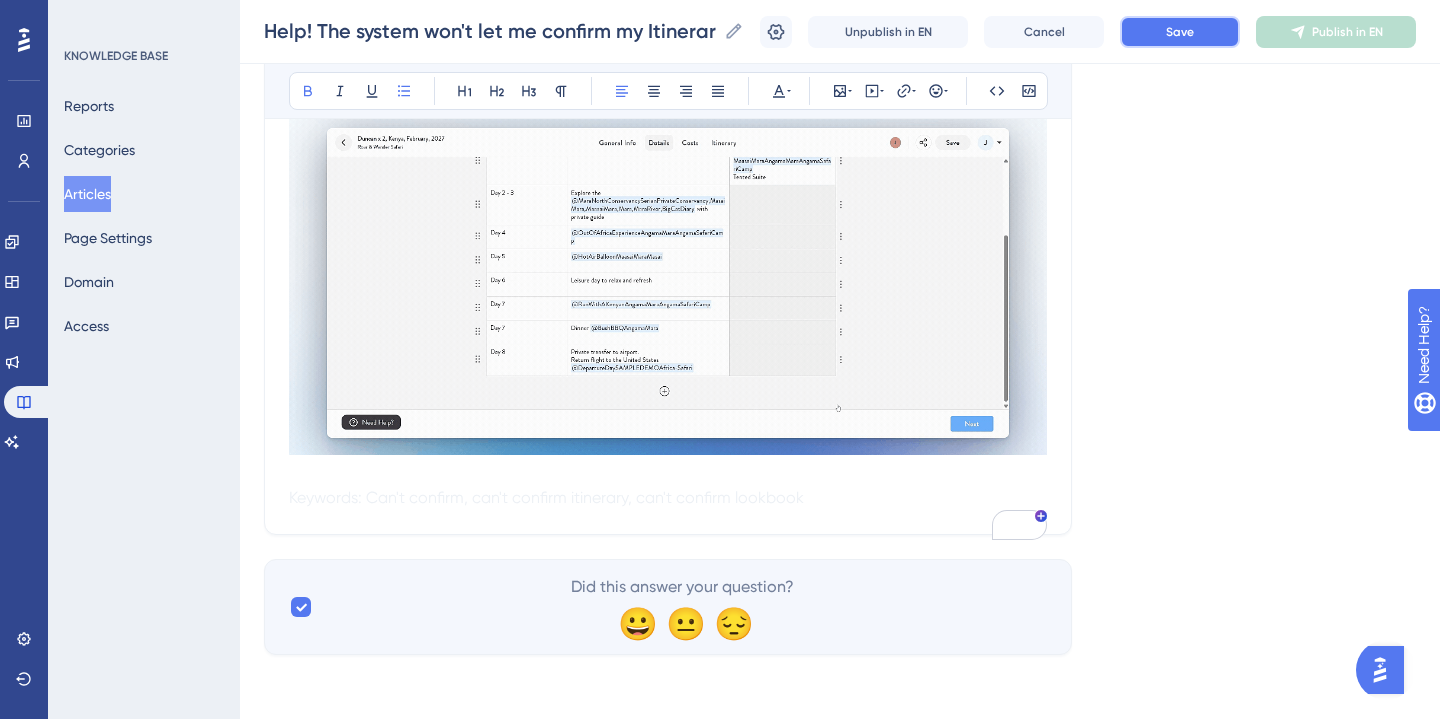 click on "Save" at bounding box center [1180, 32] 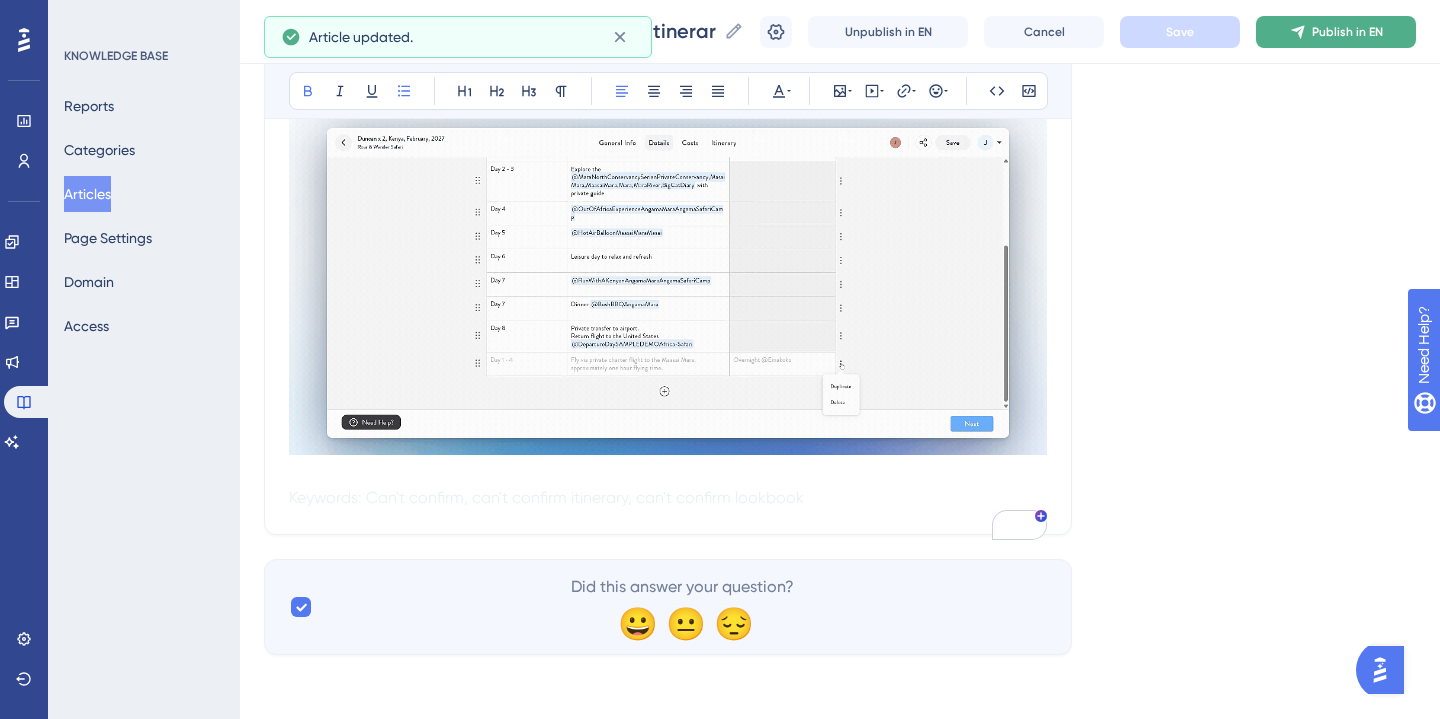 click on "Publish in EN" at bounding box center (1347, 32) 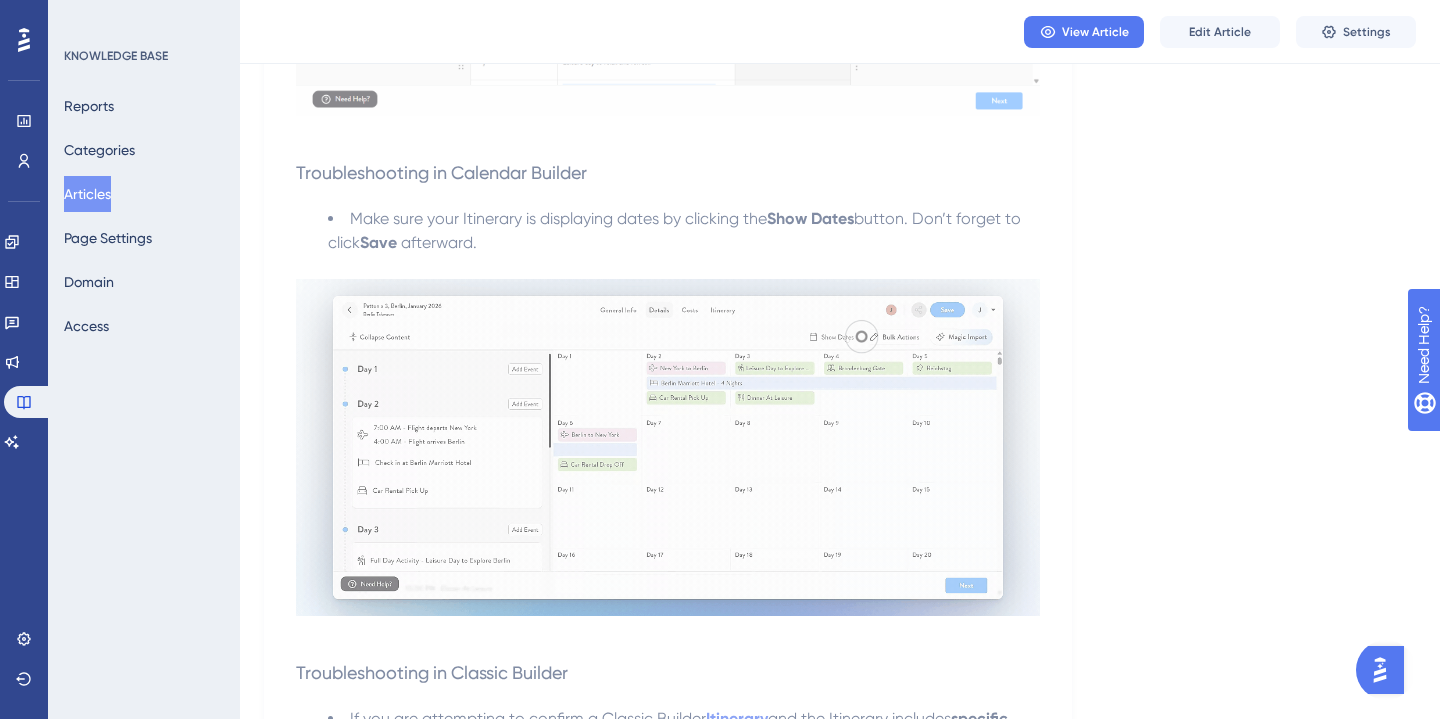 scroll, scrollTop: 639, scrollLeft: 0, axis: vertical 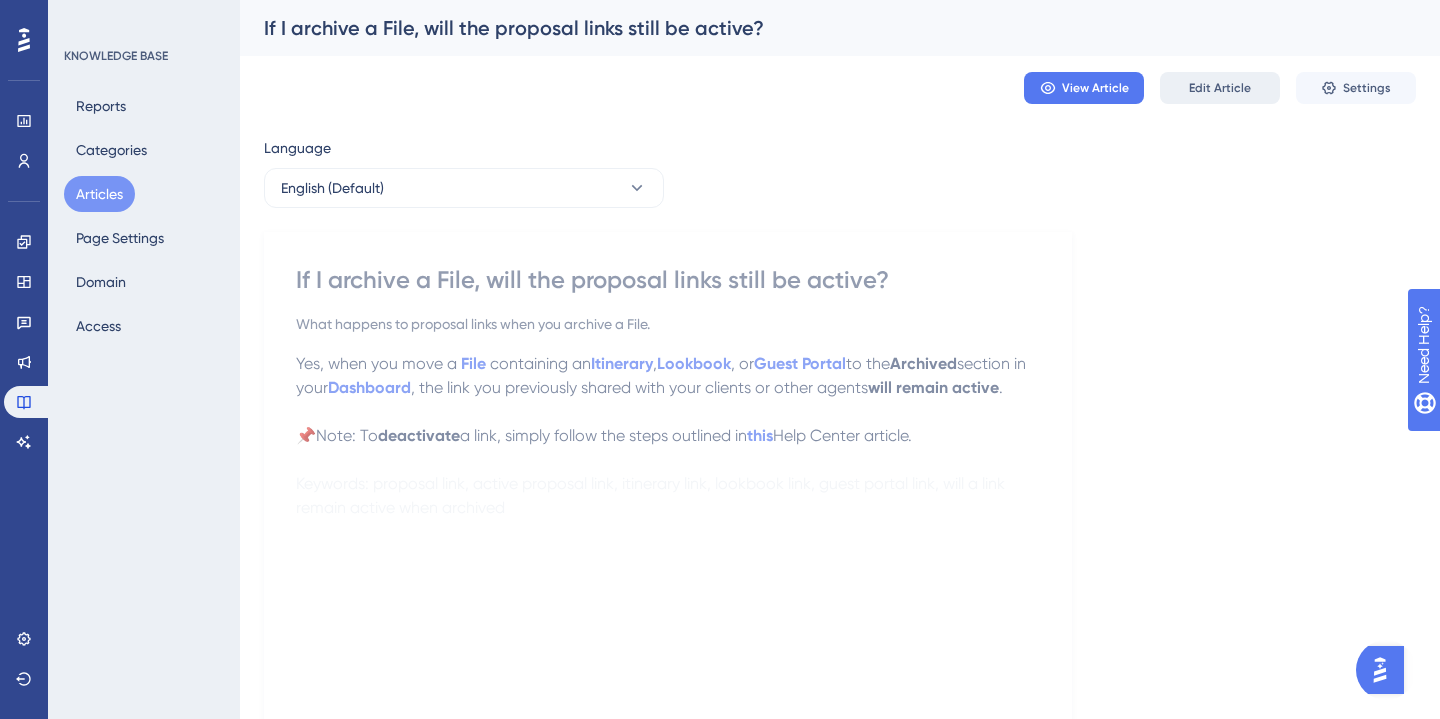 click on "Edit Article" at bounding box center (1220, 88) 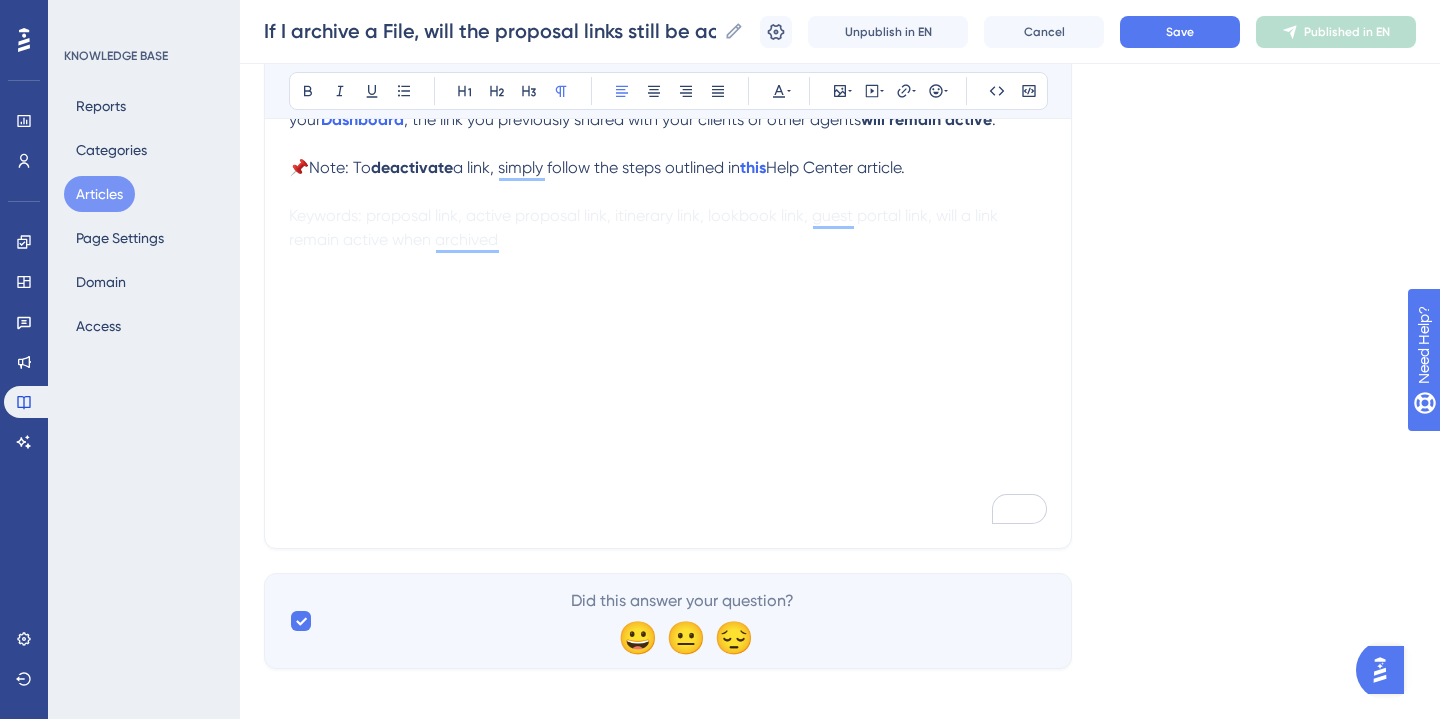 scroll, scrollTop: 138, scrollLeft: 0, axis: vertical 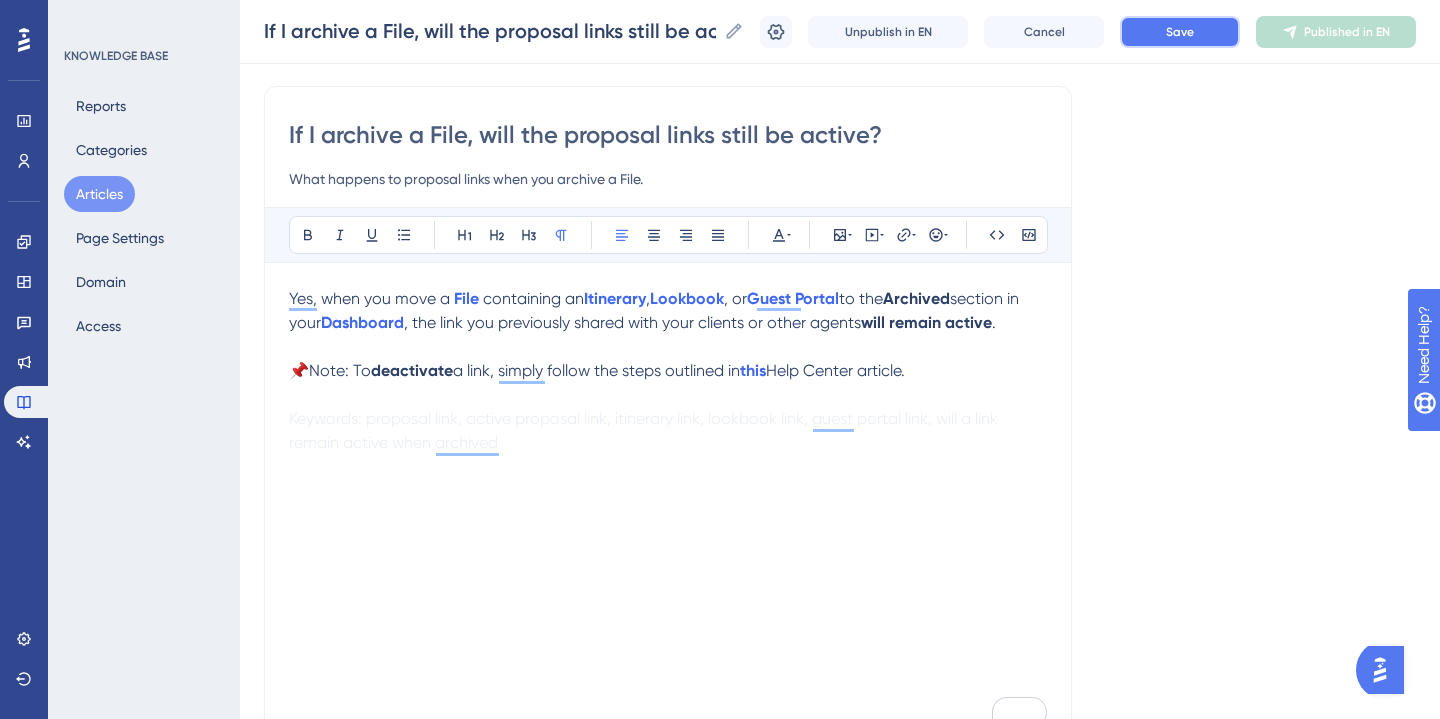 click on "Save" at bounding box center (1180, 32) 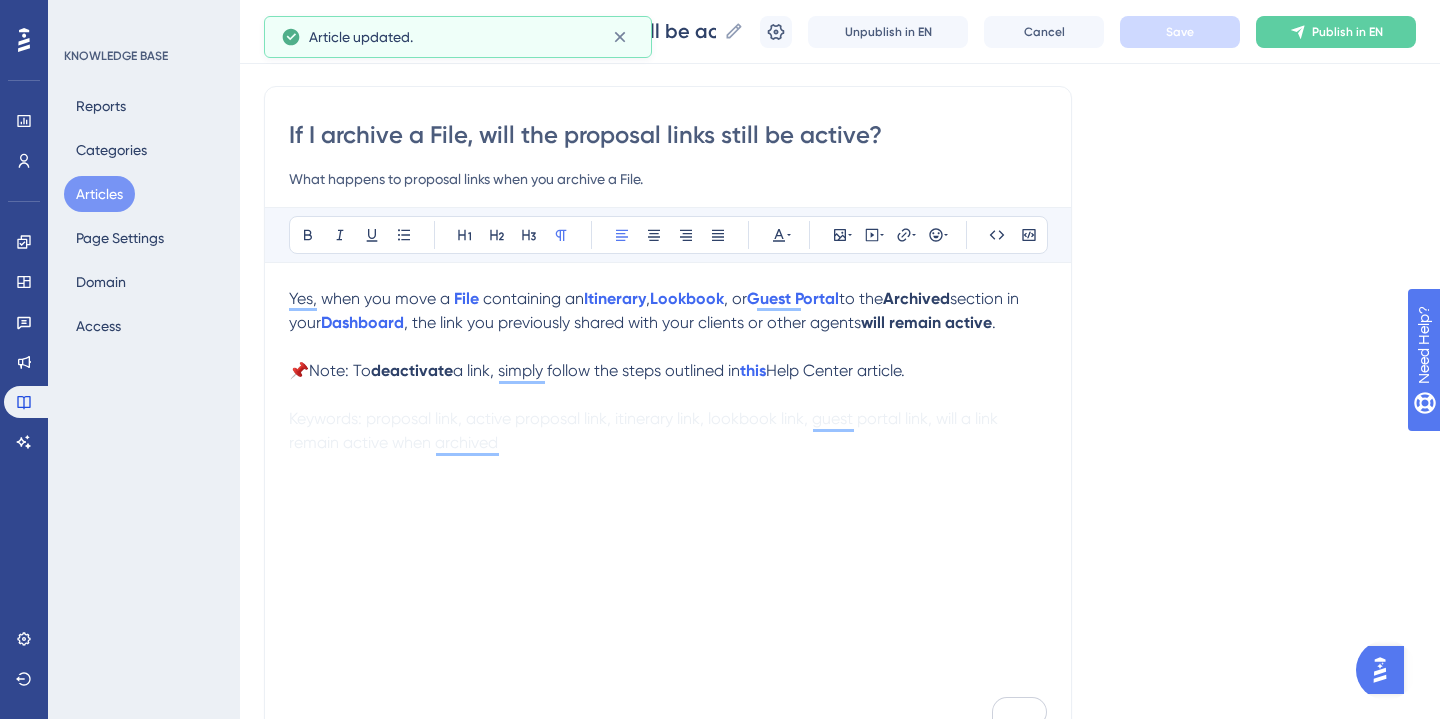 click on "📌Note: To" at bounding box center [330, 370] 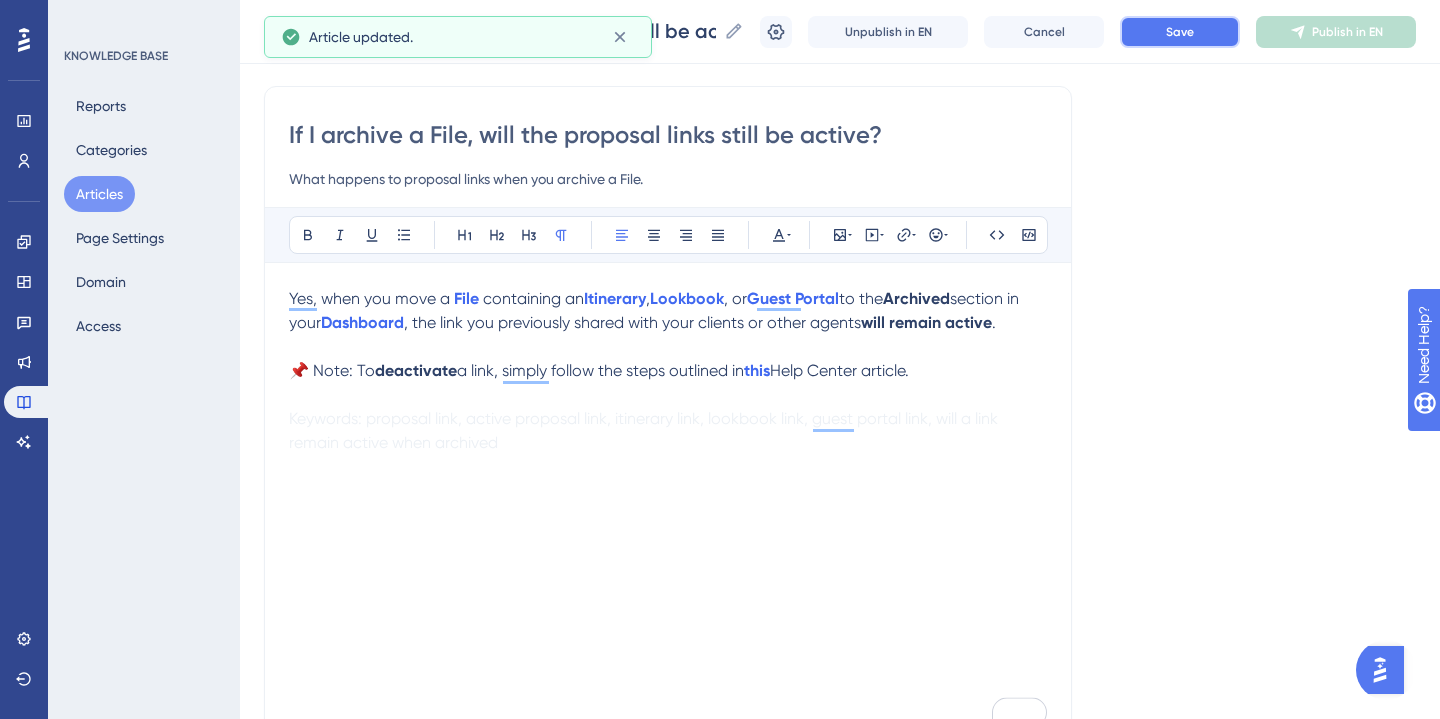 click on "Save" at bounding box center (1180, 32) 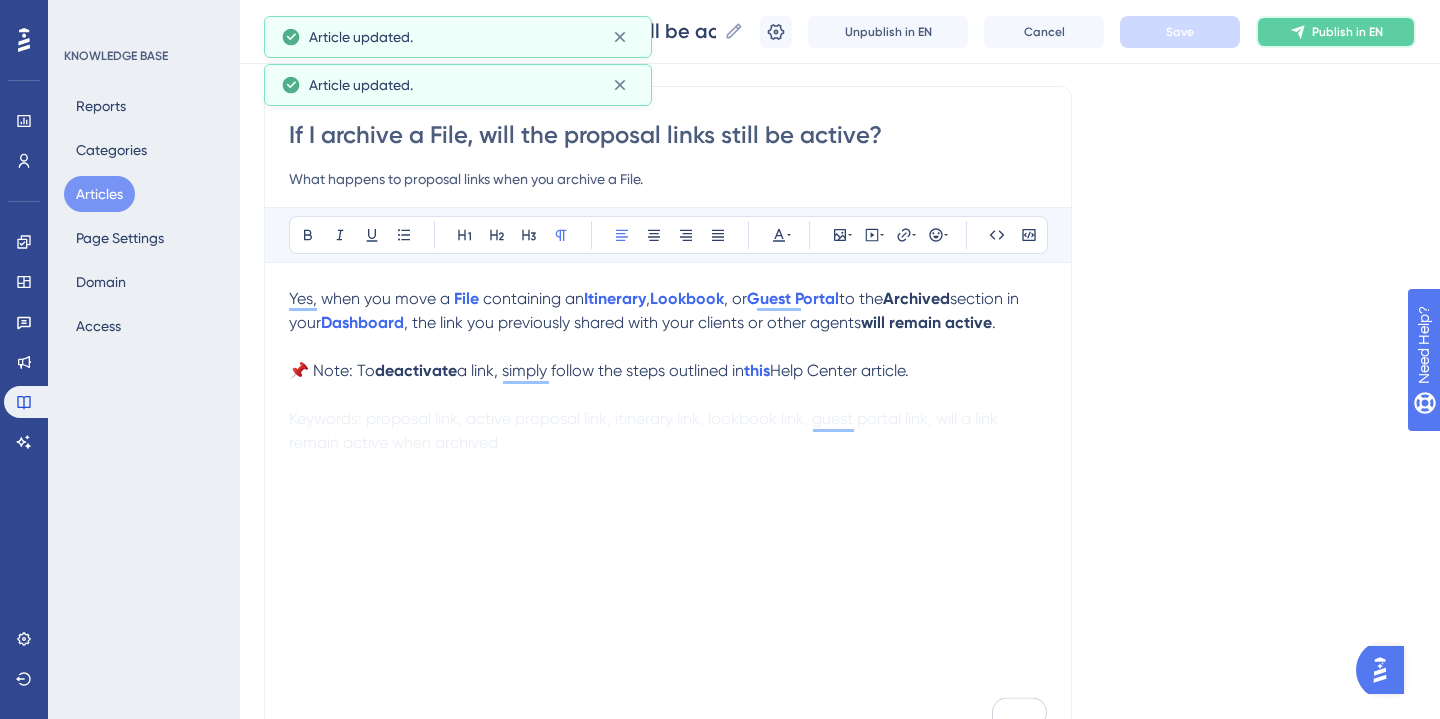 click on "Publish in EN" at bounding box center (1347, 32) 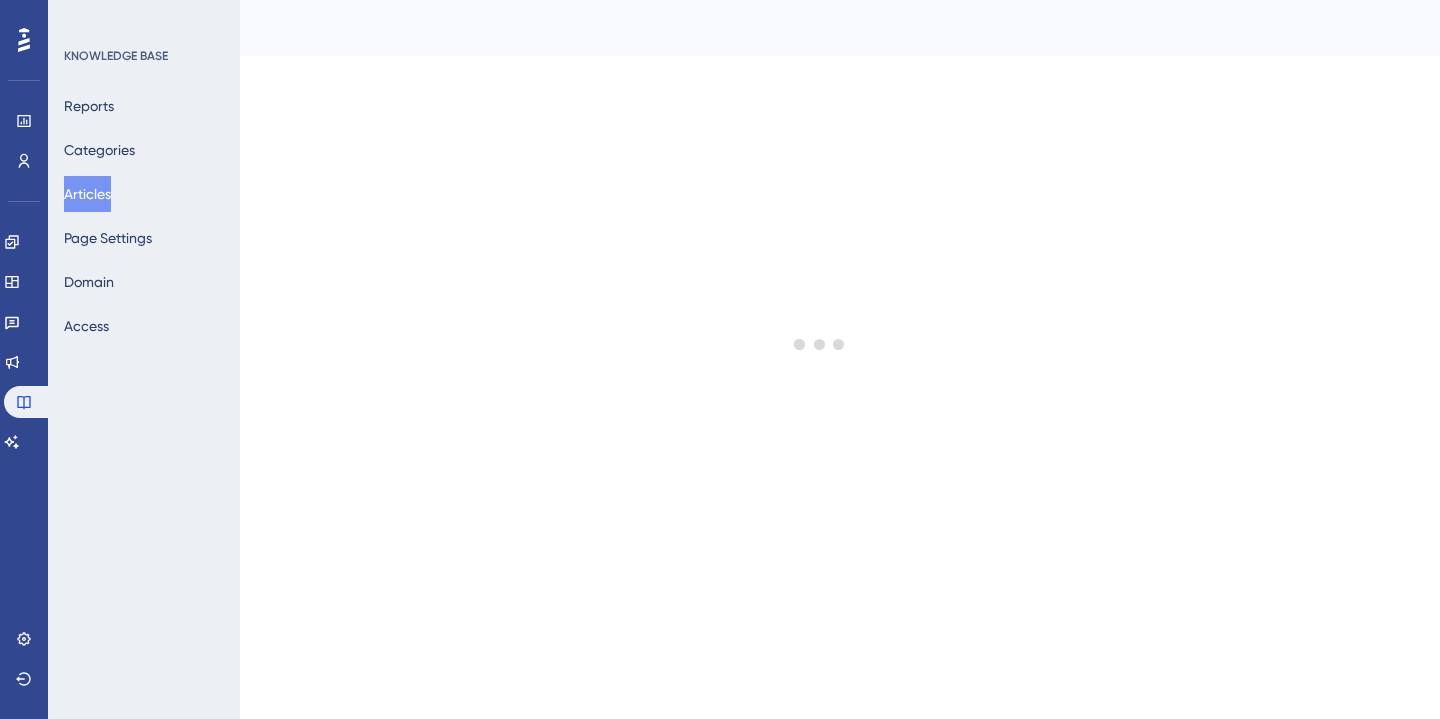 scroll, scrollTop: 0, scrollLeft: 0, axis: both 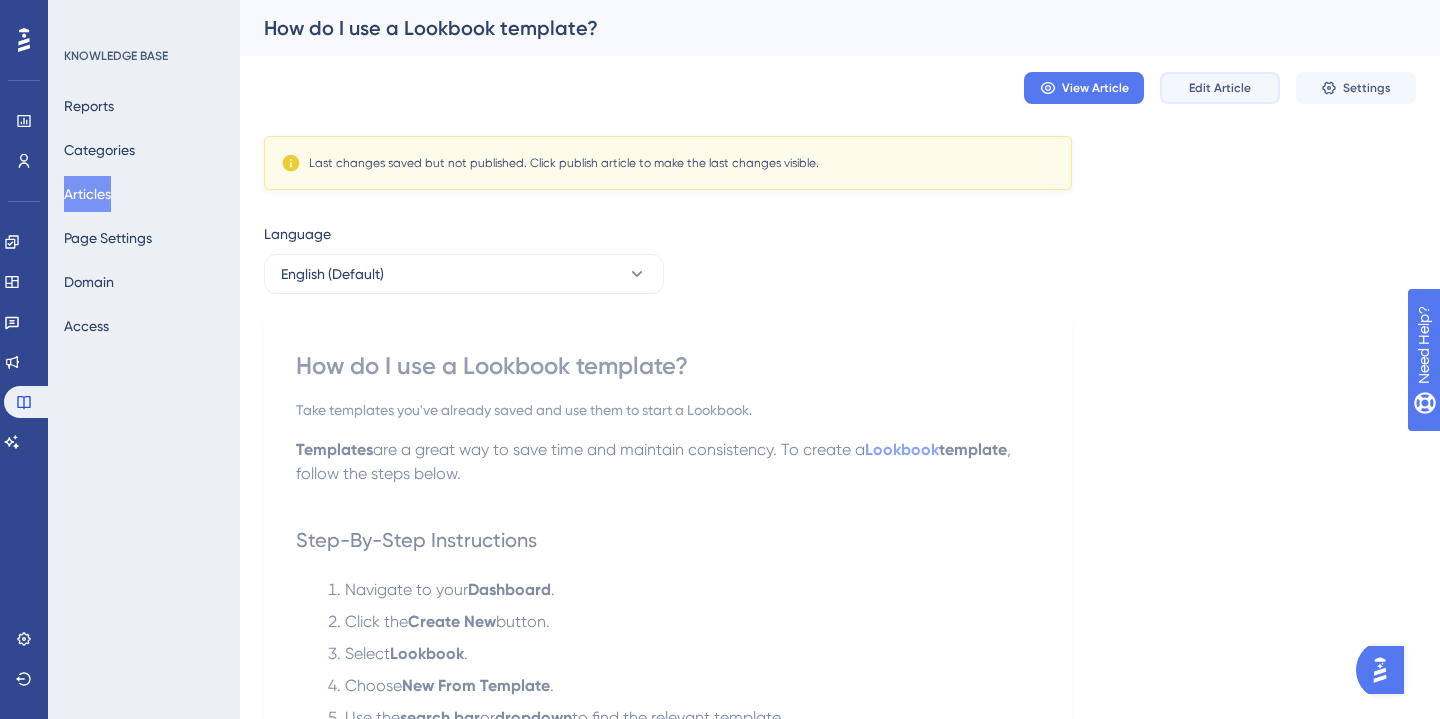click on "Edit Article" at bounding box center [1220, 88] 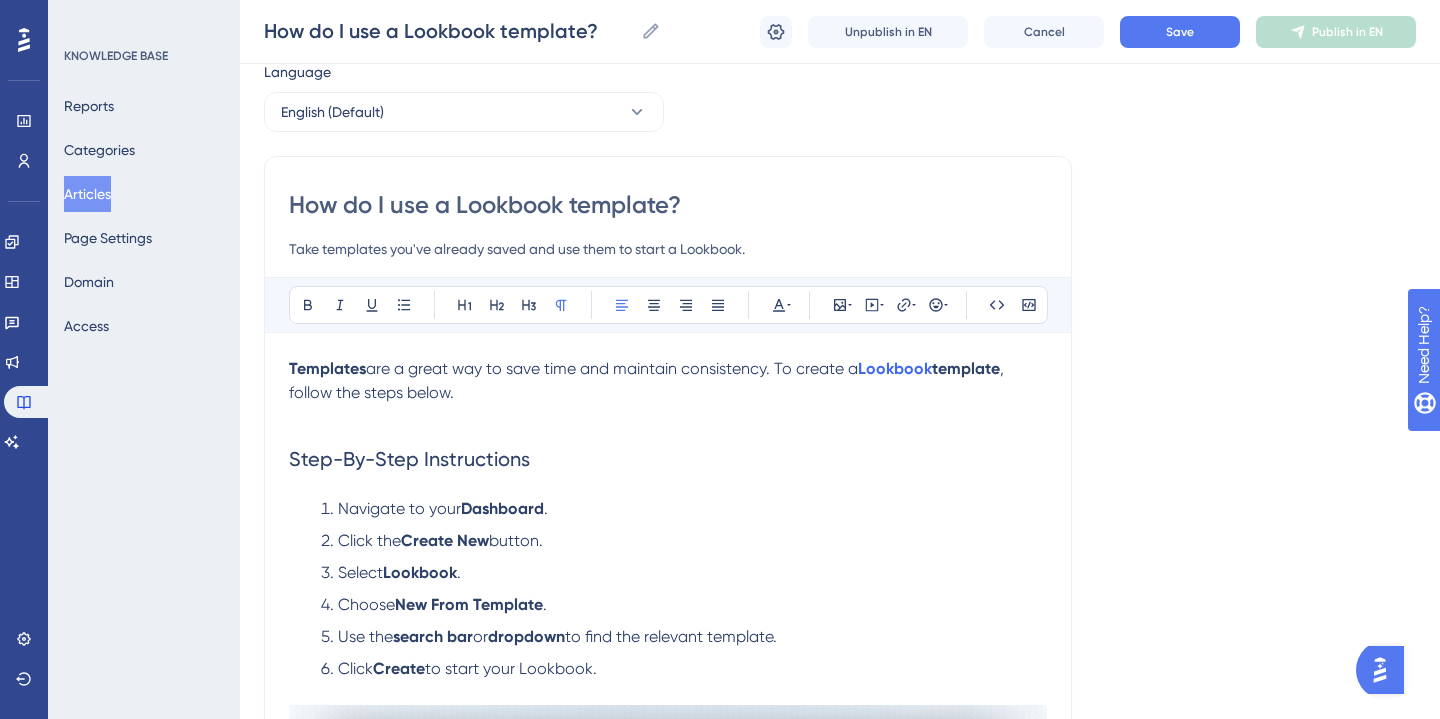 scroll, scrollTop: 69, scrollLeft: 0, axis: vertical 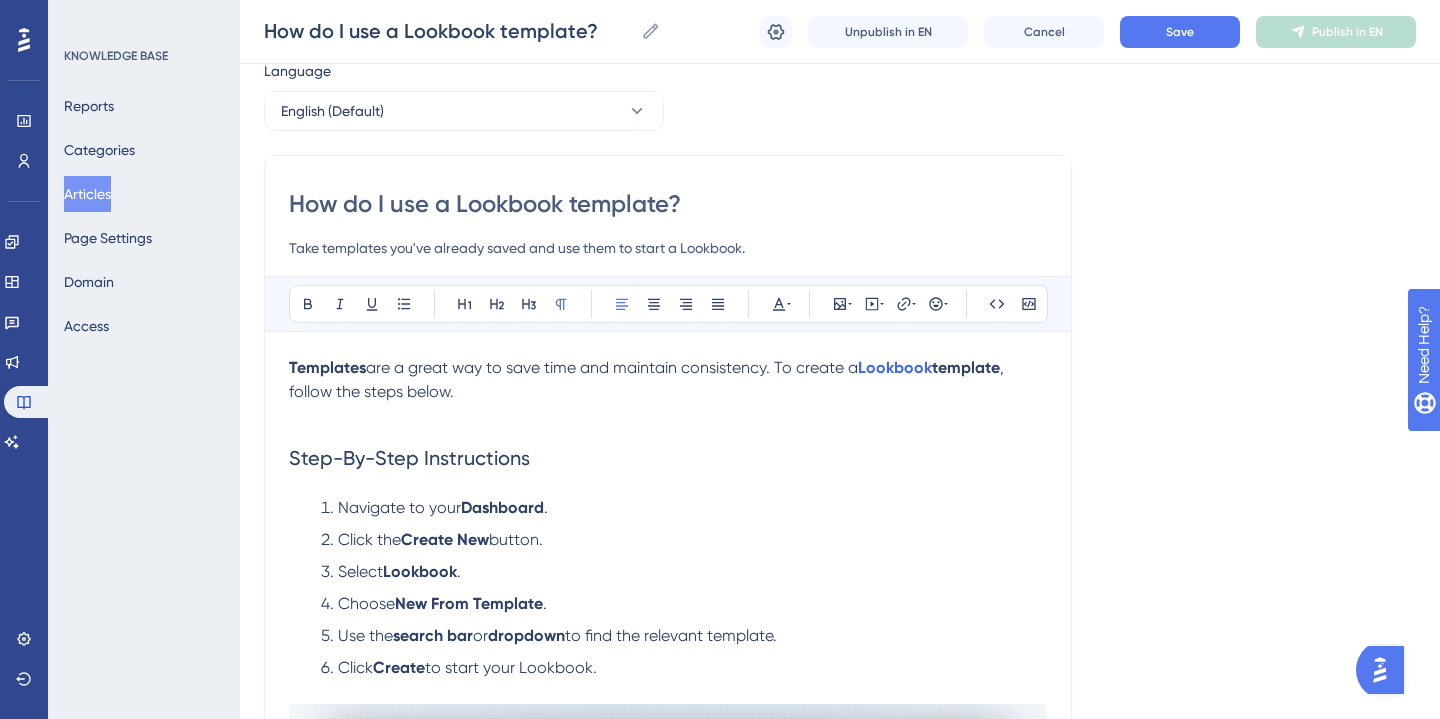 click on "Take templates you've already saved and use them to start a Lookbook." at bounding box center (668, 248) 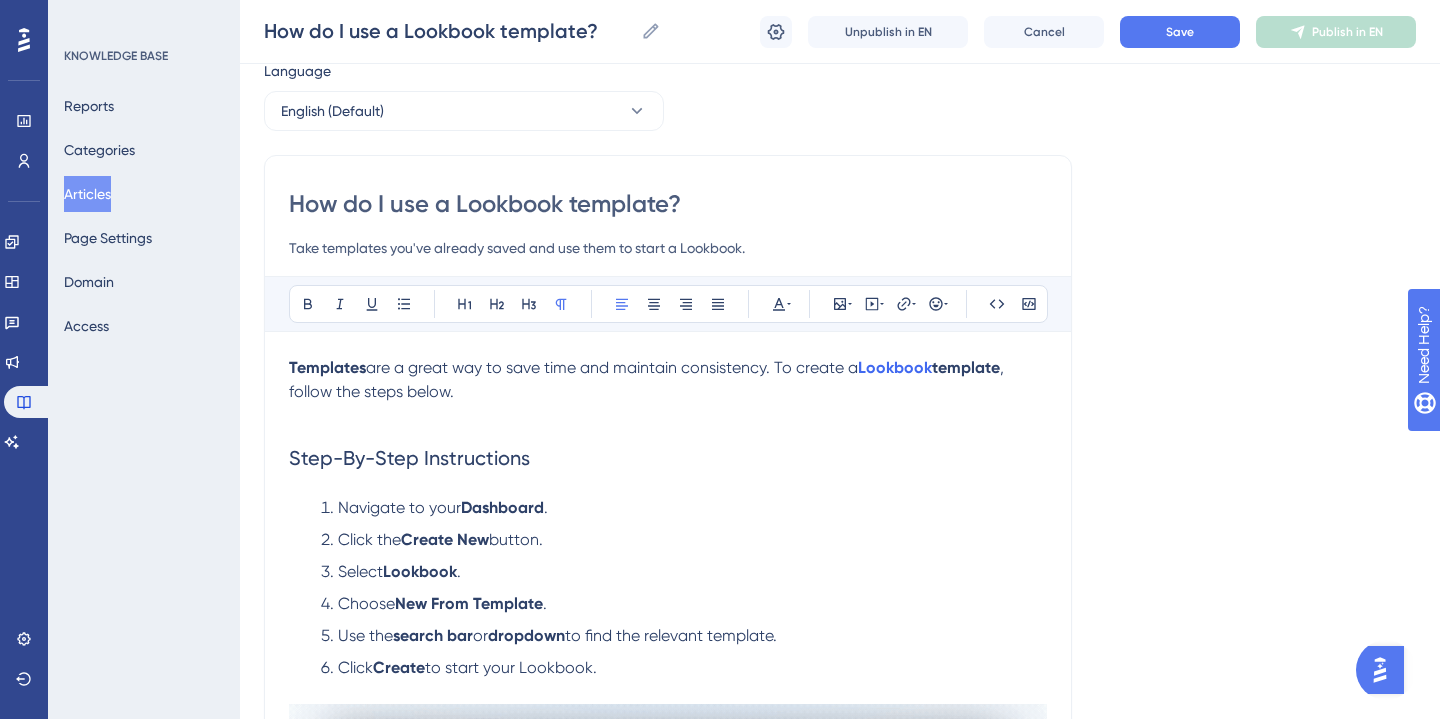 click on "Take templates you've already saved and use them to start a Lookbook." at bounding box center [668, 248] 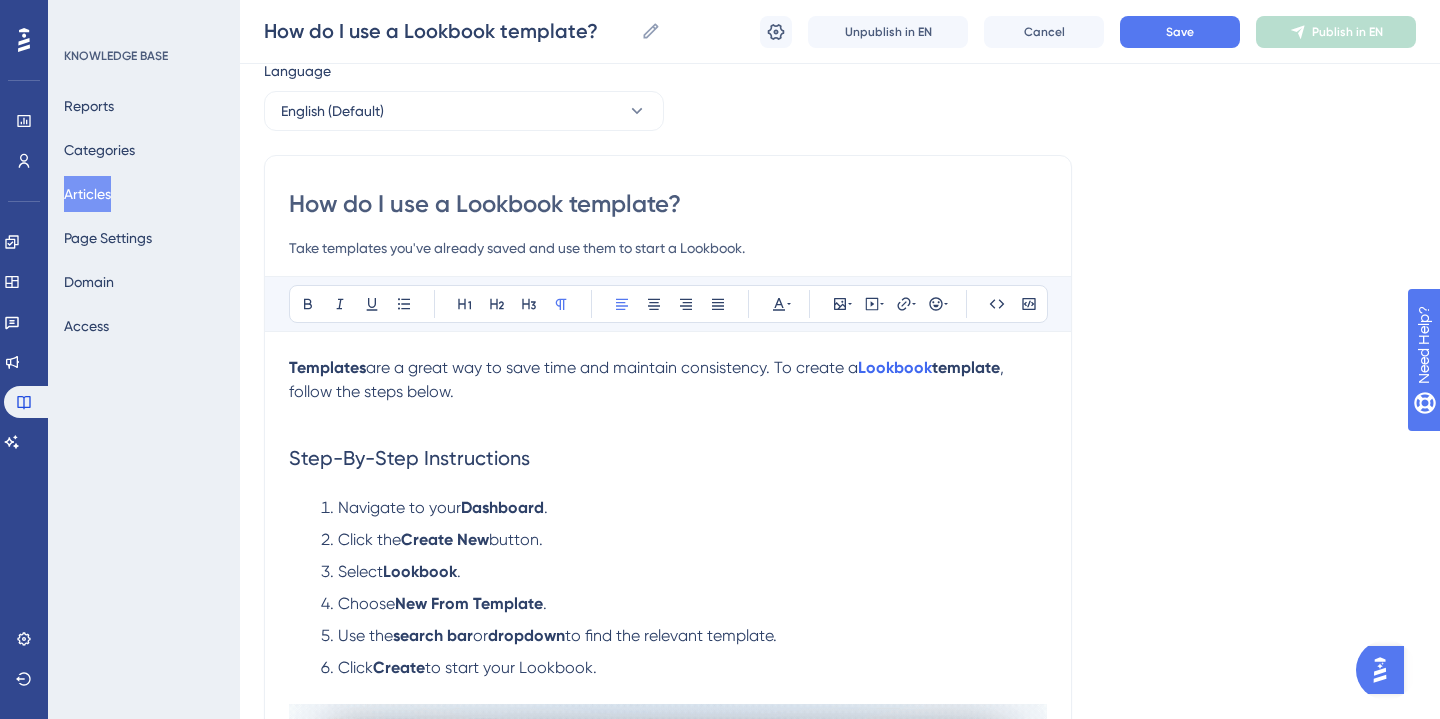 click on "Take templates you've already saved and use them to start a Lookbook." at bounding box center (668, 248) 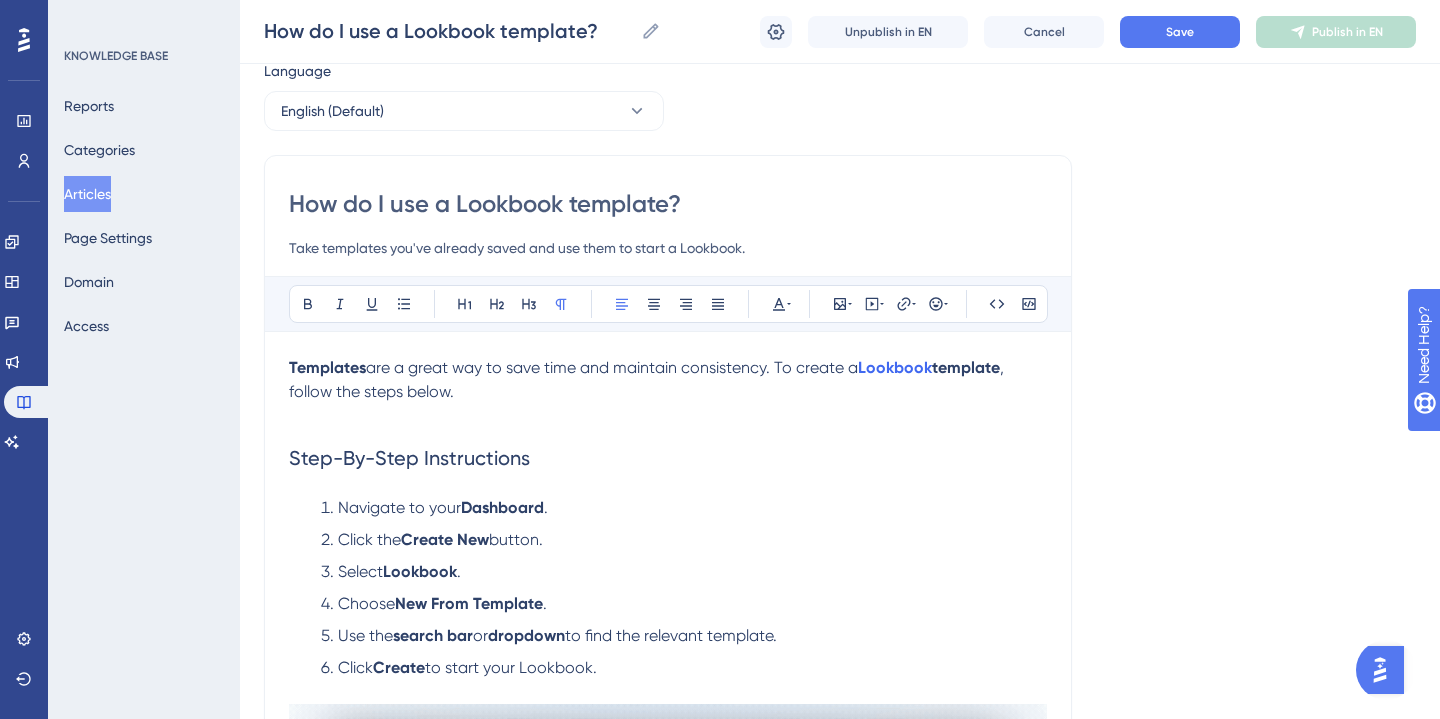 click on "Take templates you've already saved and use them to start a Lookbook." at bounding box center [668, 248] 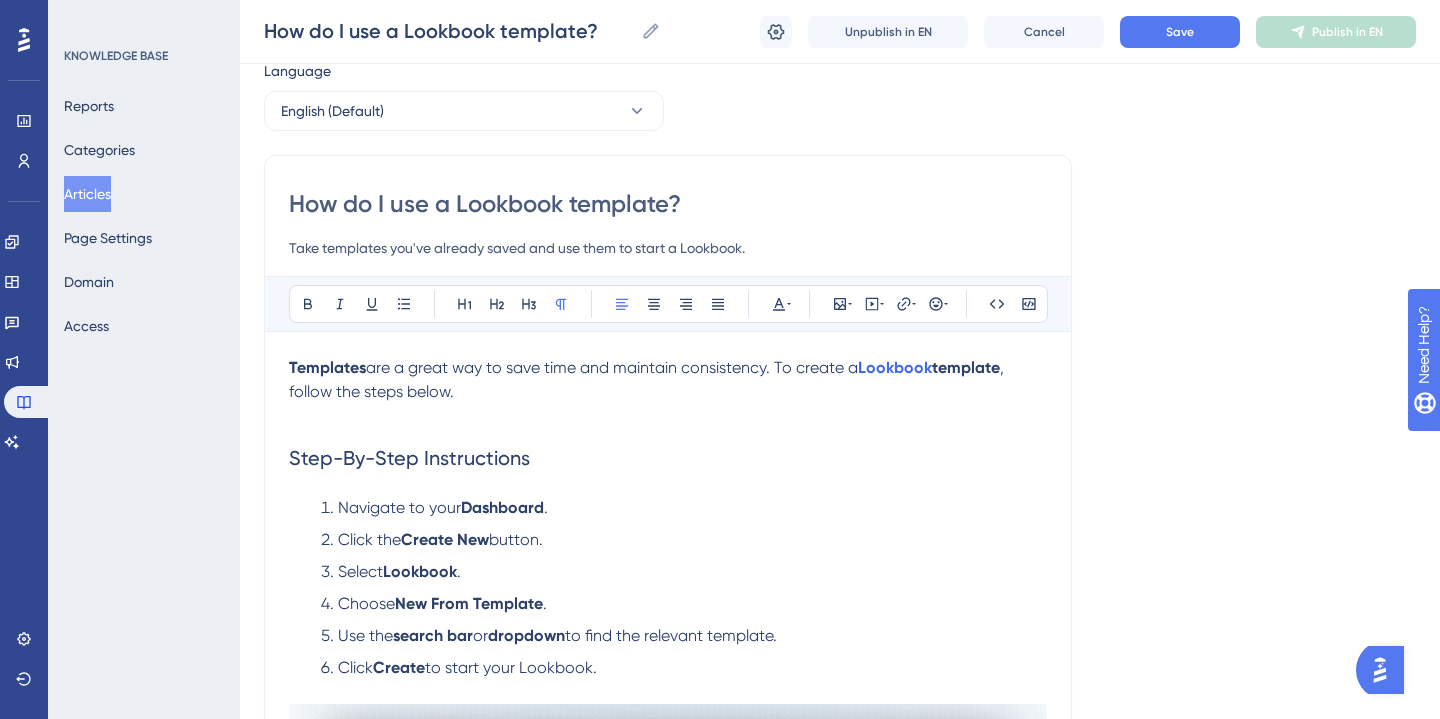 click on "Take templates you've already saved and use them to start a Lookbook." at bounding box center (668, 248) 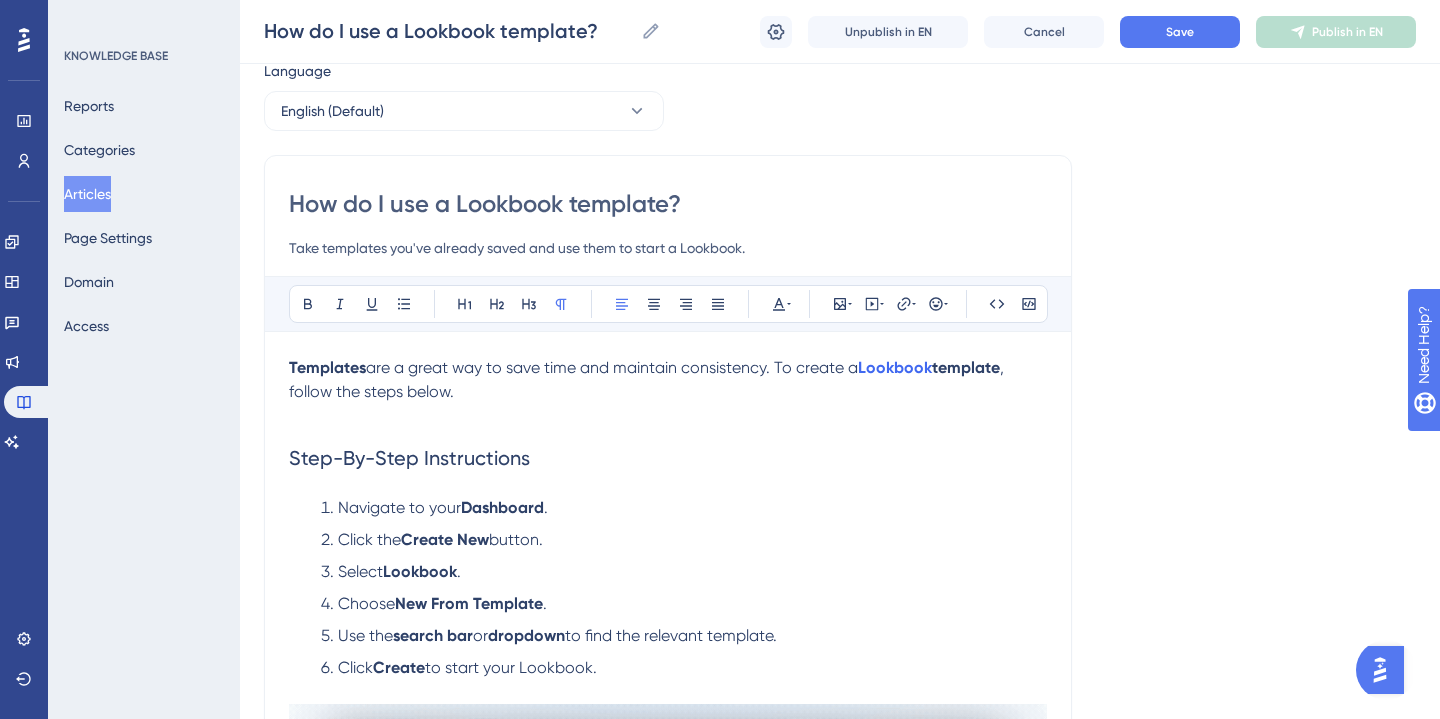 click on "Take templates you've already saved and use them to start a Lookbook." at bounding box center (668, 248) 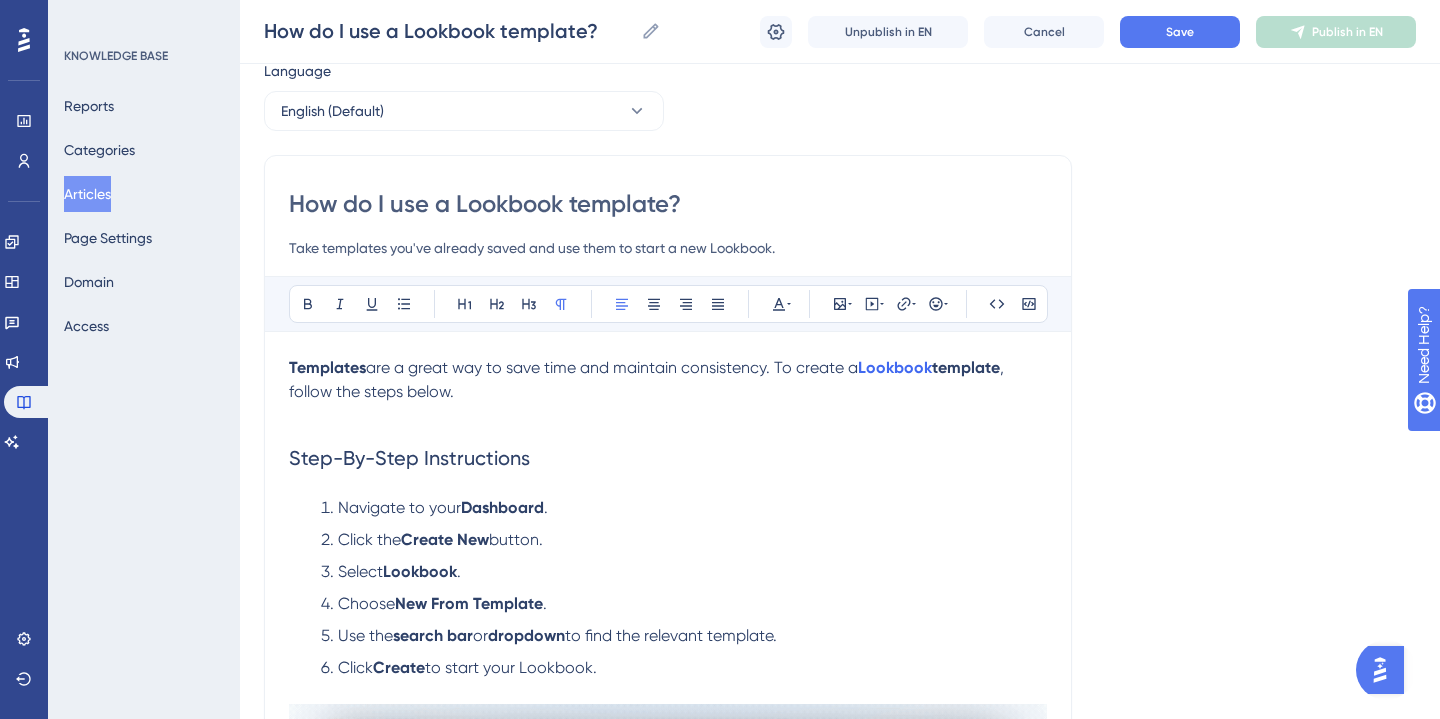 click on "Take templates you've already saved and use them to start a new Lookbook." at bounding box center [668, 248] 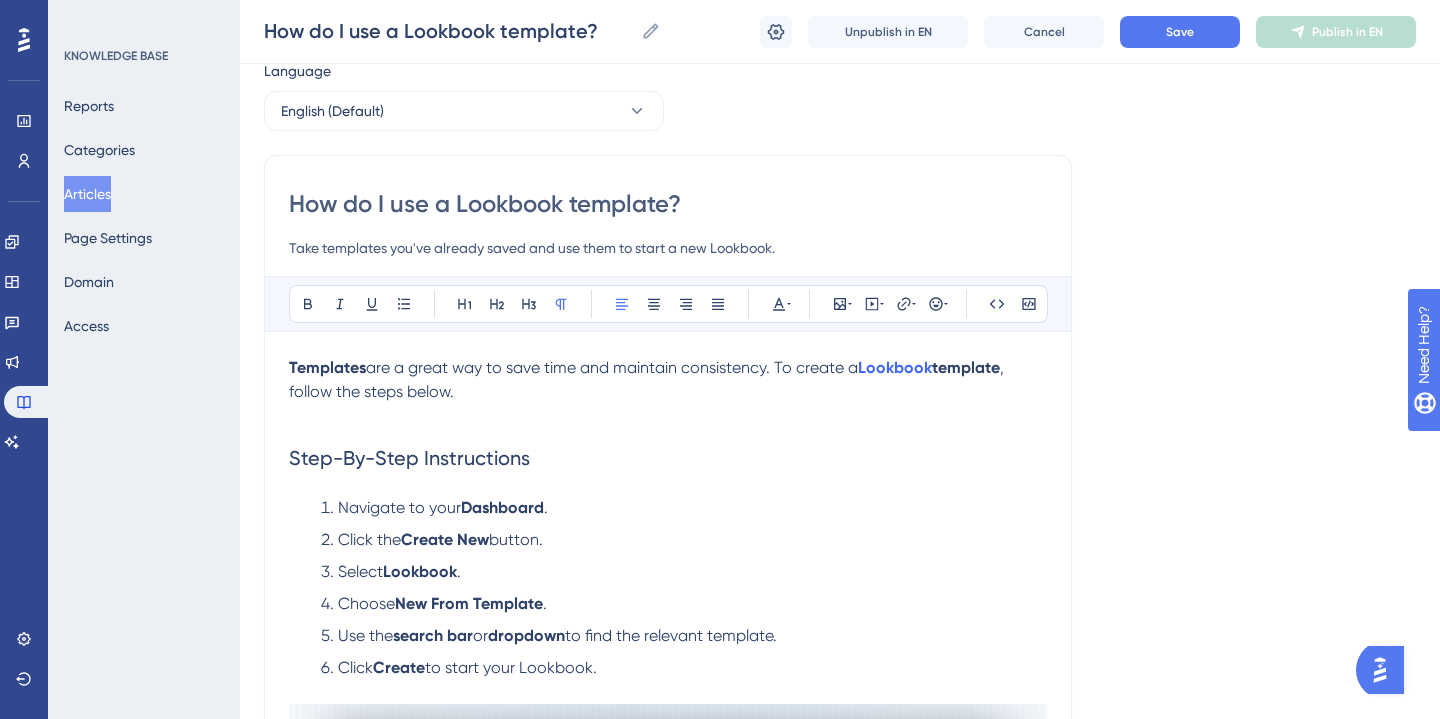 click on "Take templates you've already saved and use them to start a new Lookbook." at bounding box center [668, 248] 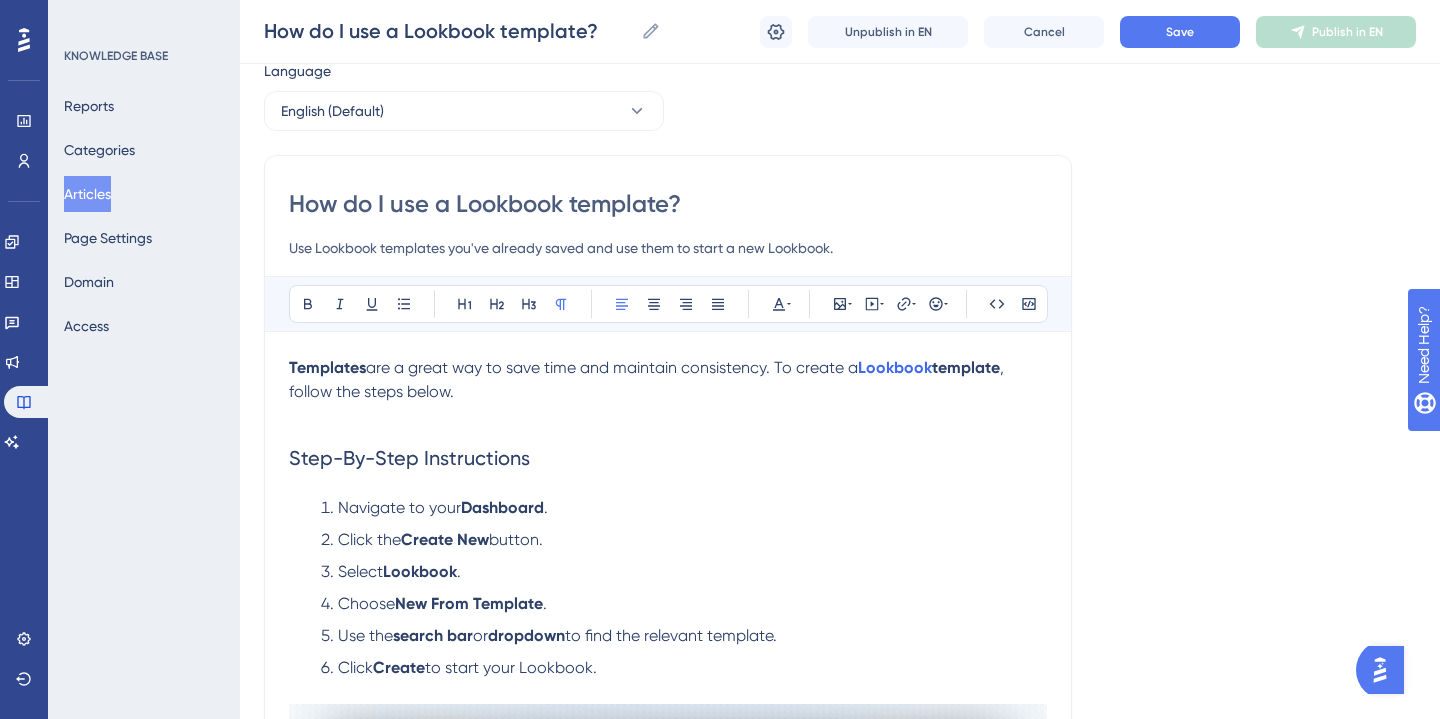 drag, startPoint x: 452, startPoint y: 245, endPoint x: 974, endPoint y: 263, distance: 522.31024 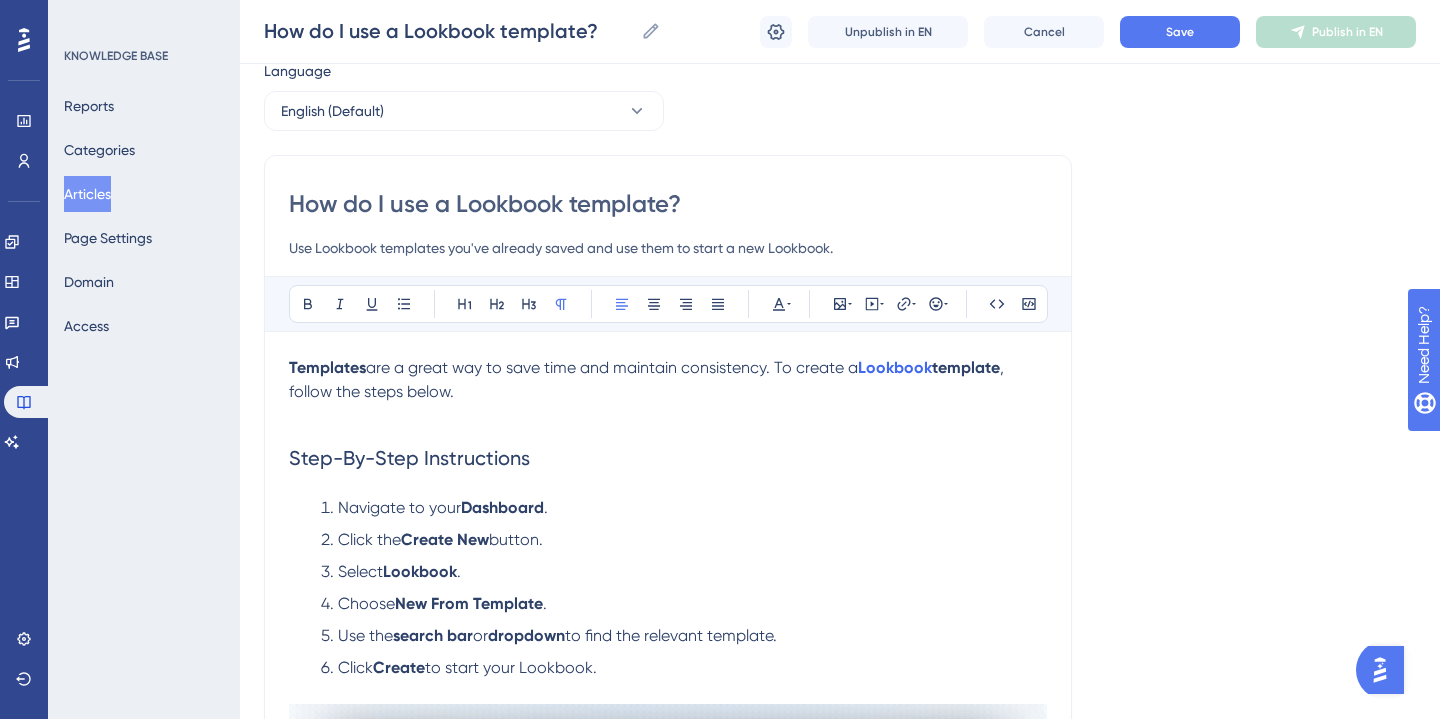 click on "How do I use a Lookbook template? Use Lookbook templates you've already saved and use them to start a new Lookbook. Bold Italic Underline Bullet Point Heading 1 Heading 2 Heading 3 Normal Align Left Align Center Align Right Align Justify Text Color Insert Image Embed Video Hyperlink Emojis Code Code Block Templates  are a great way to save time and maintain consistency. To create a  Lookbook  template , follow the steps below. Step-By-Step Instructions Navigate to your  Dashboard . Click the  Create New  button. Select  Lookbook . Choose  New From Template . Use the  search bar  or  dropdown  to find the relevant template. Click  Create  to start your Lookbook. Keywords: Lookbook, lookbook template, use a lookbook template." at bounding box center (668, 641) 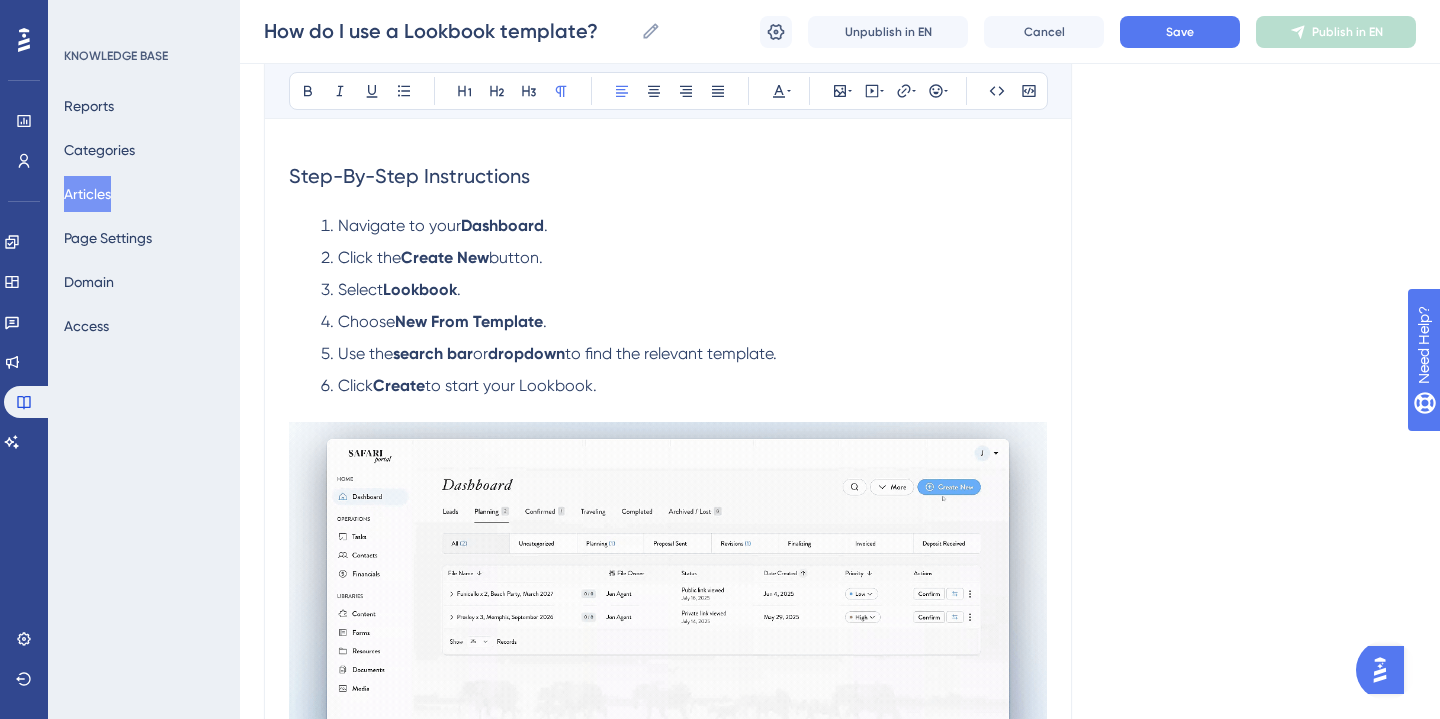 scroll, scrollTop: 161, scrollLeft: 0, axis: vertical 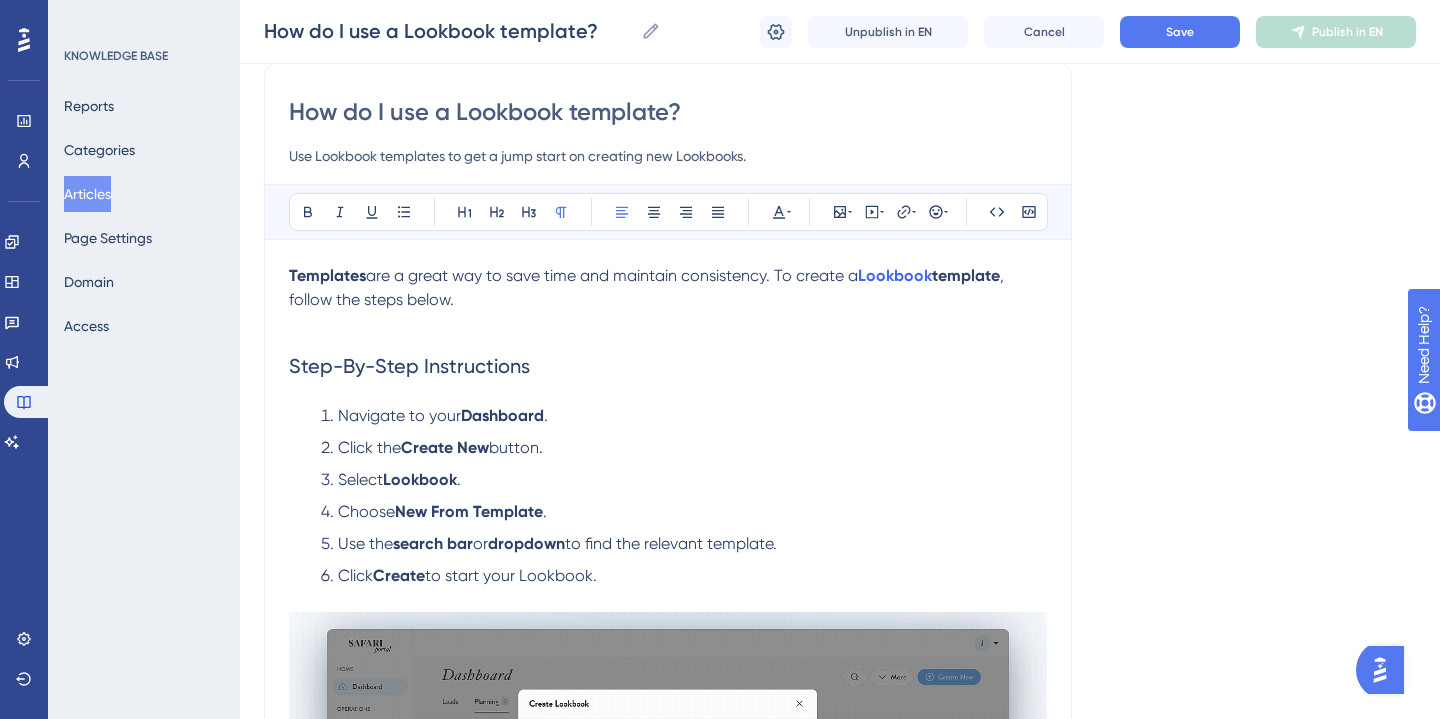 click on "Use Lookbook templates to get a jump start on creating new Lookbooks." at bounding box center (668, 156) 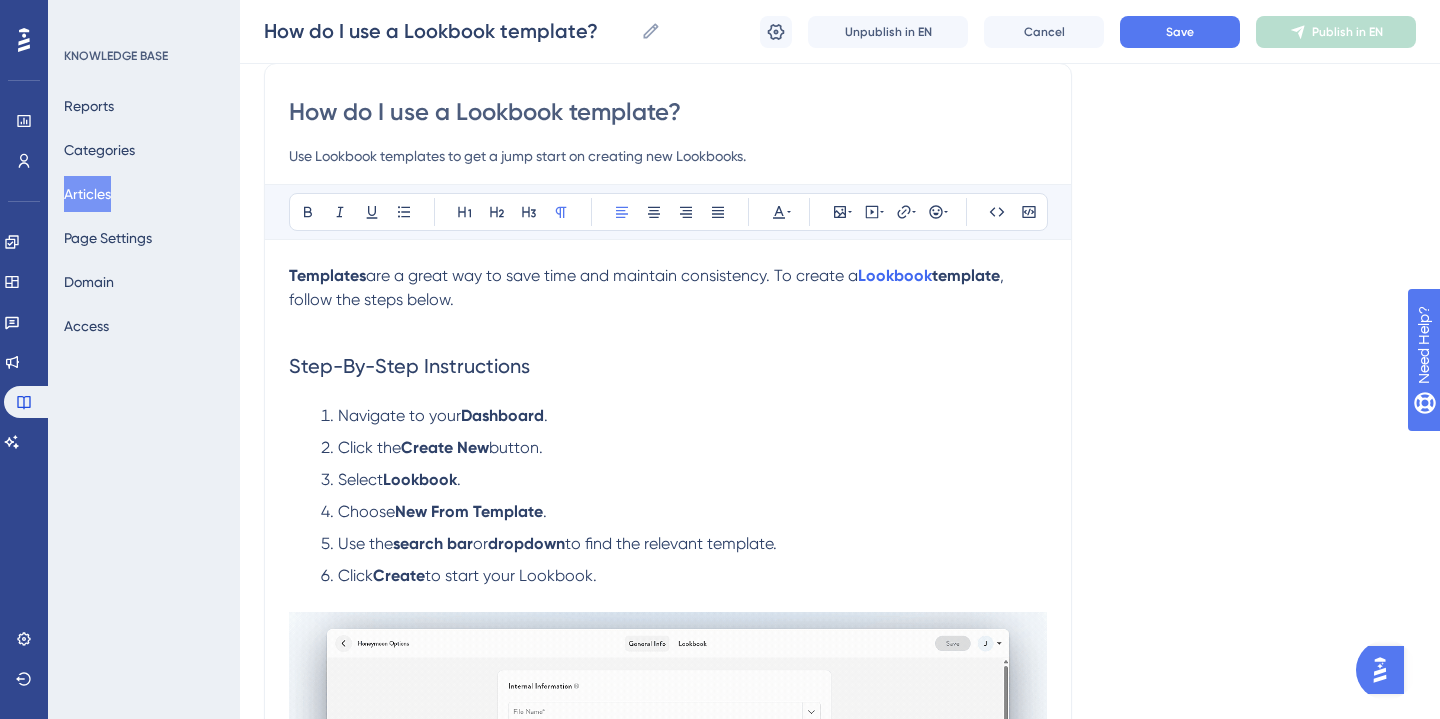 click on "Use Lookbook templates to get a jump start on creating new Lookbooks." at bounding box center [668, 156] 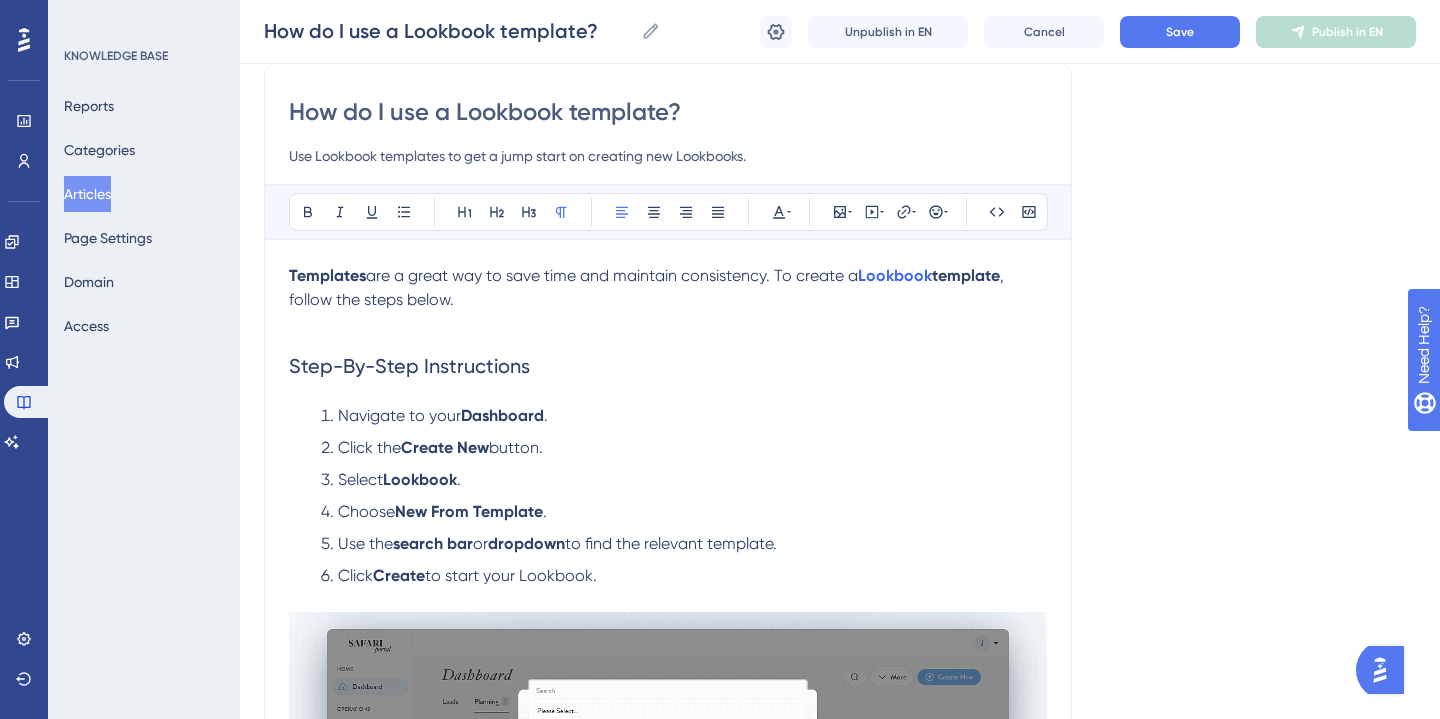 click on "Use Lookbook templates to get a jump start on creating new Lookbooks." at bounding box center (668, 156) 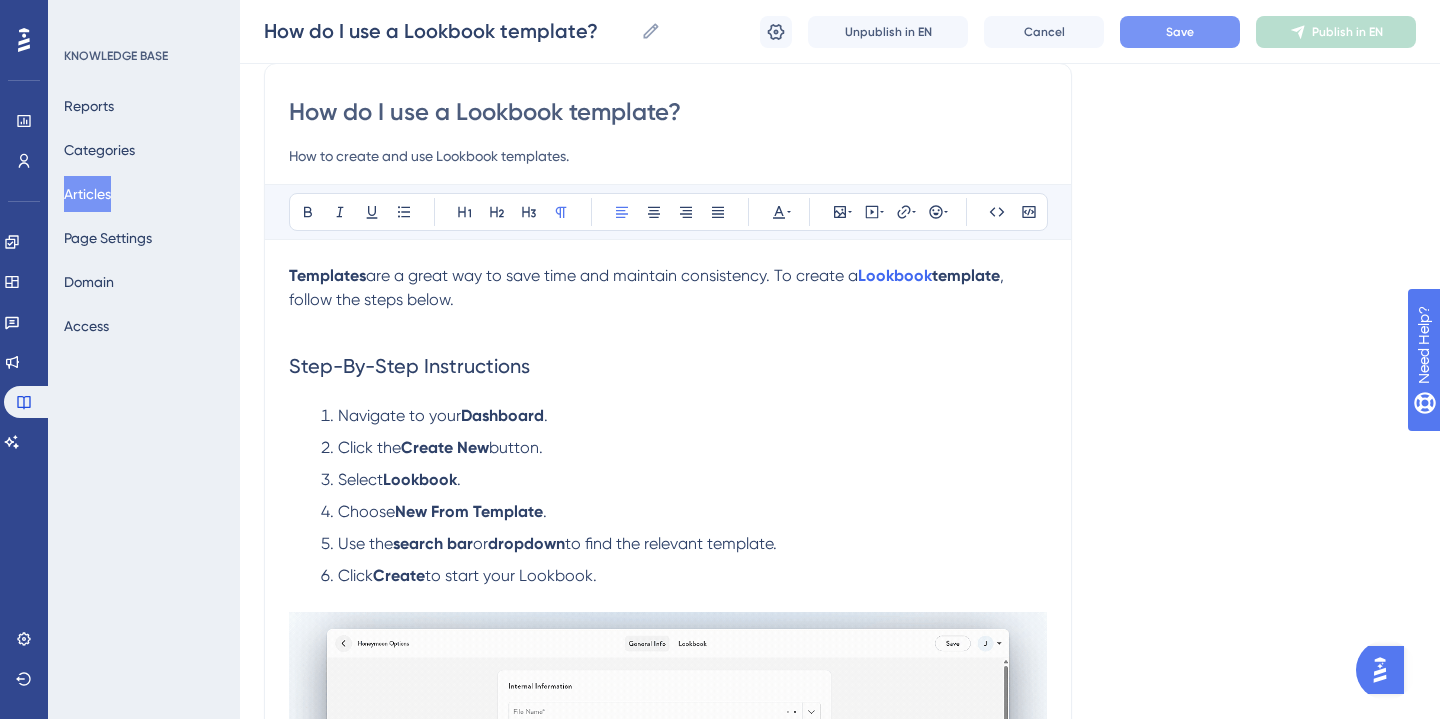 type on "How to create and use Lookbook templates." 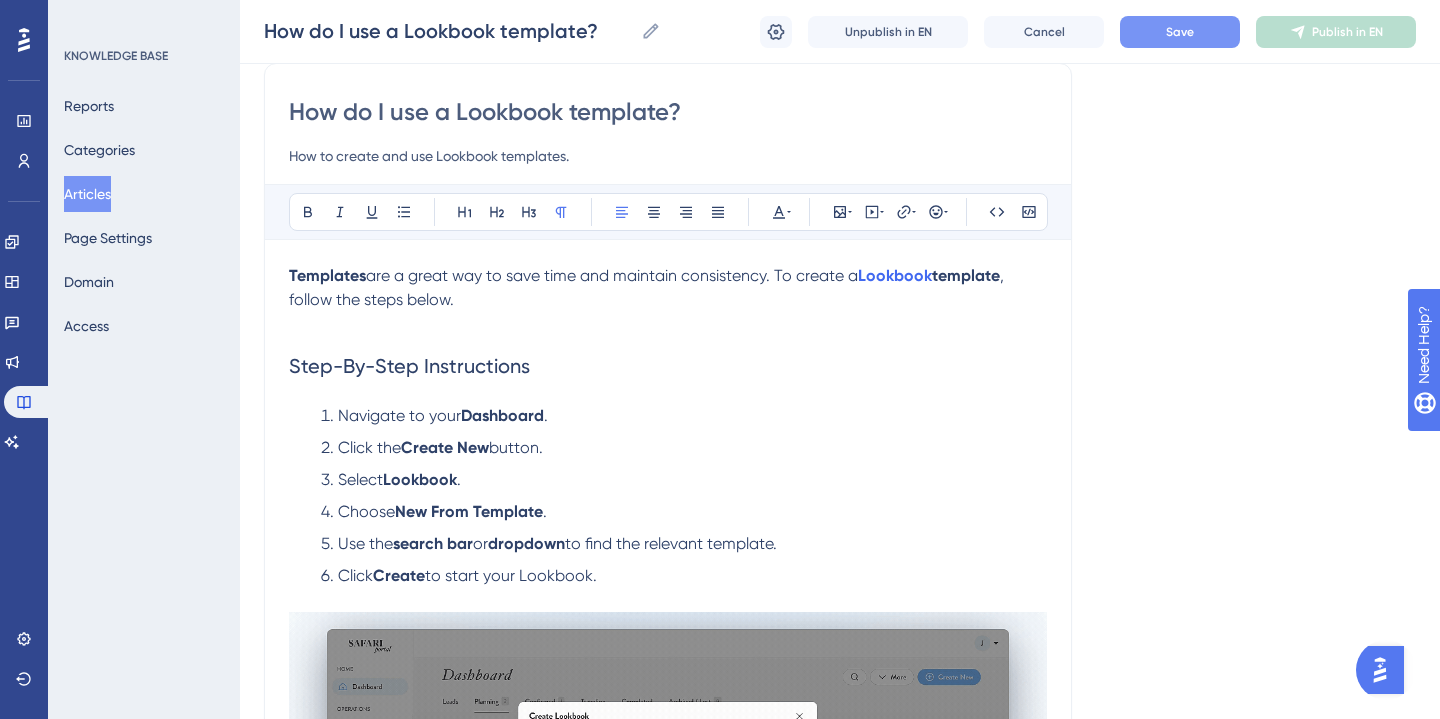 click on "Save" at bounding box center (1180, 32) 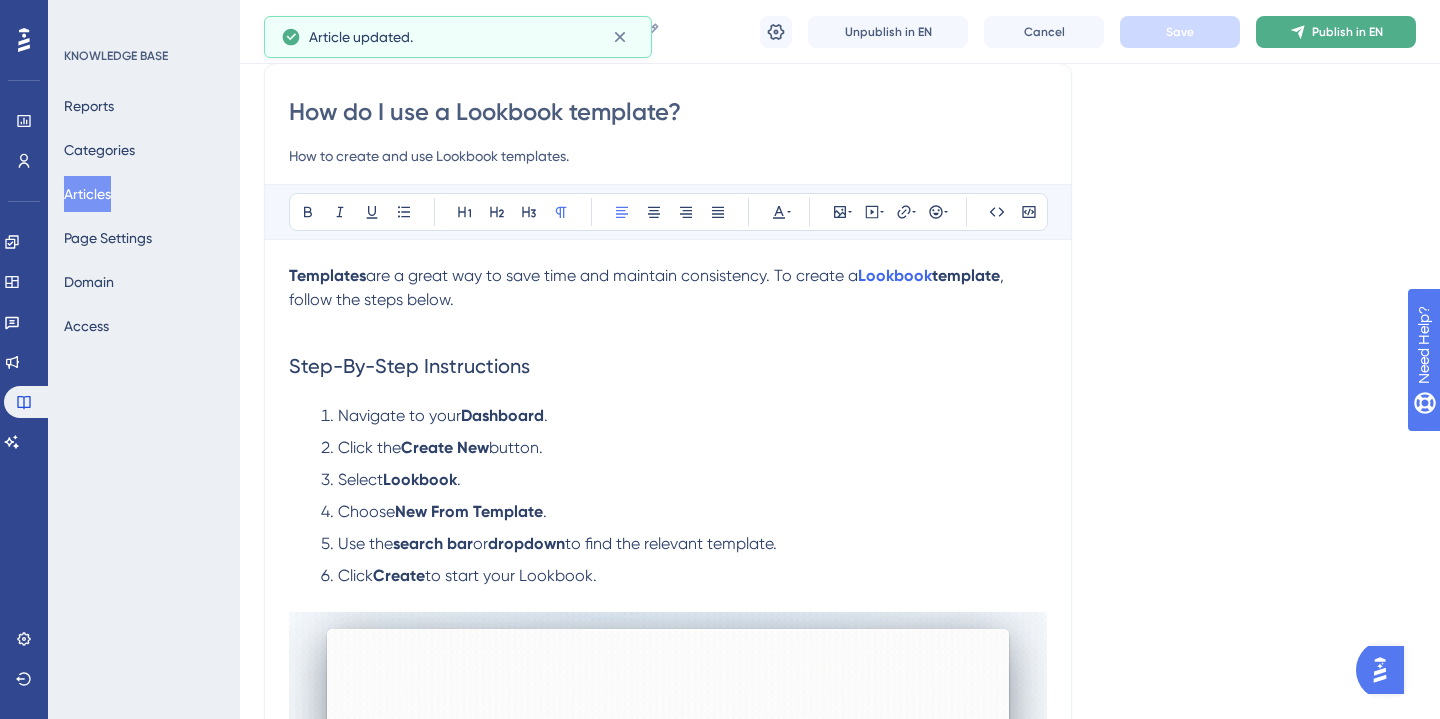 click on "Publish in EN" at bounding box center [1347, 32] 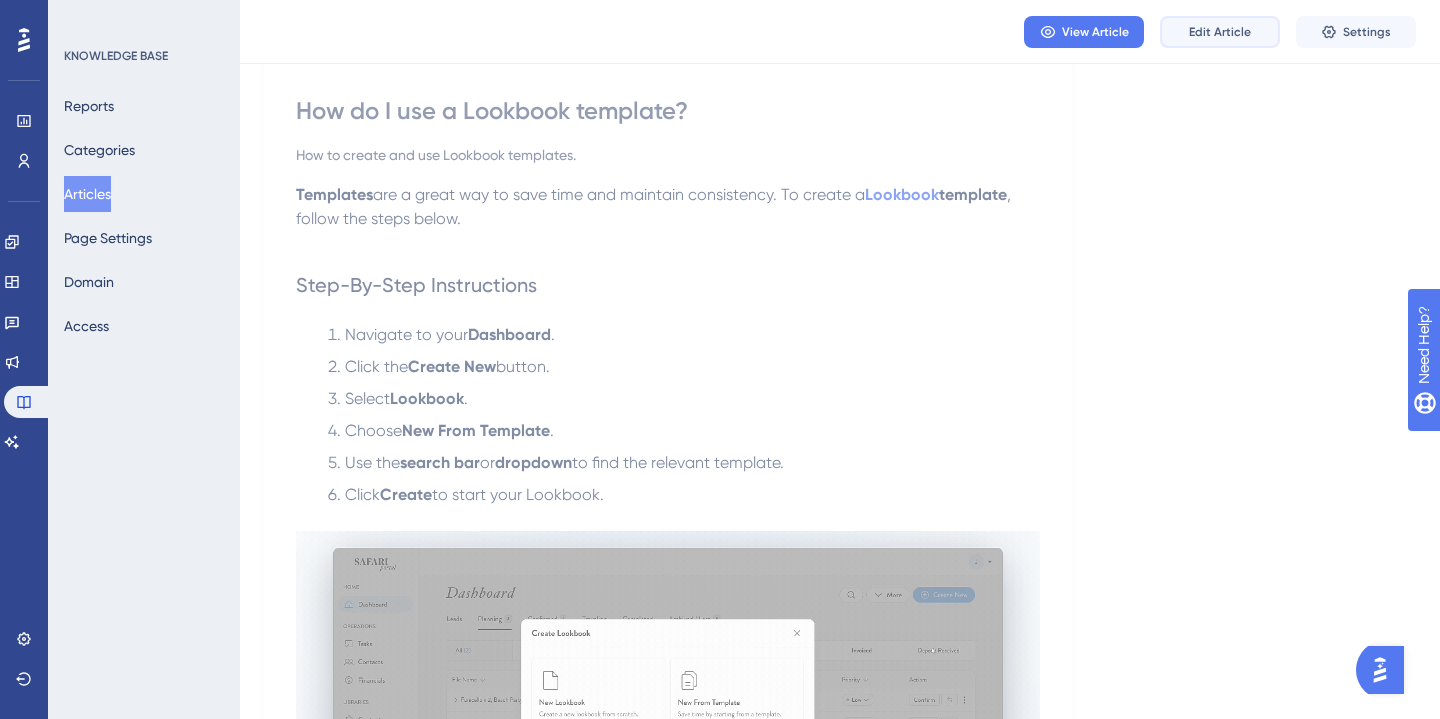 click on "Edit Article" at bounding box center (1220, 32) 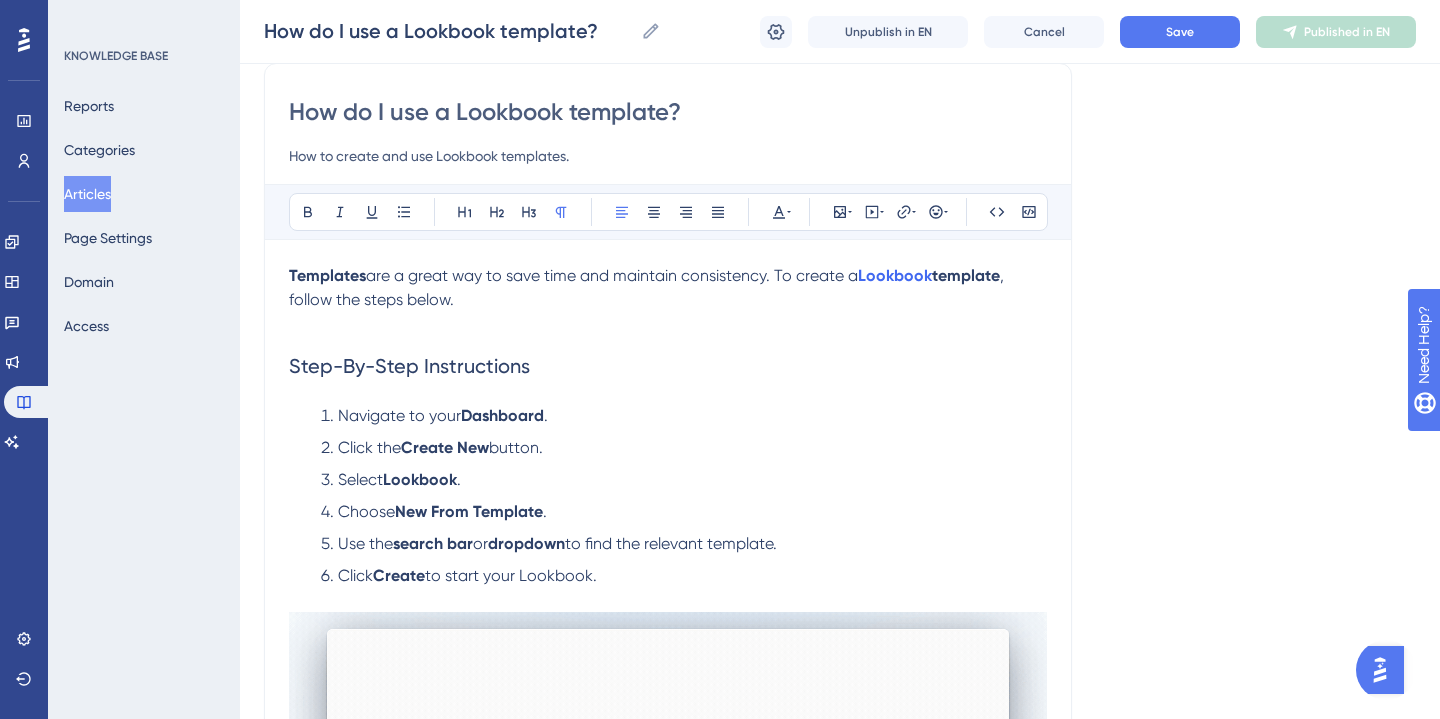click on "How to create and use Lookbook templates." at bounding box center [668, 156] 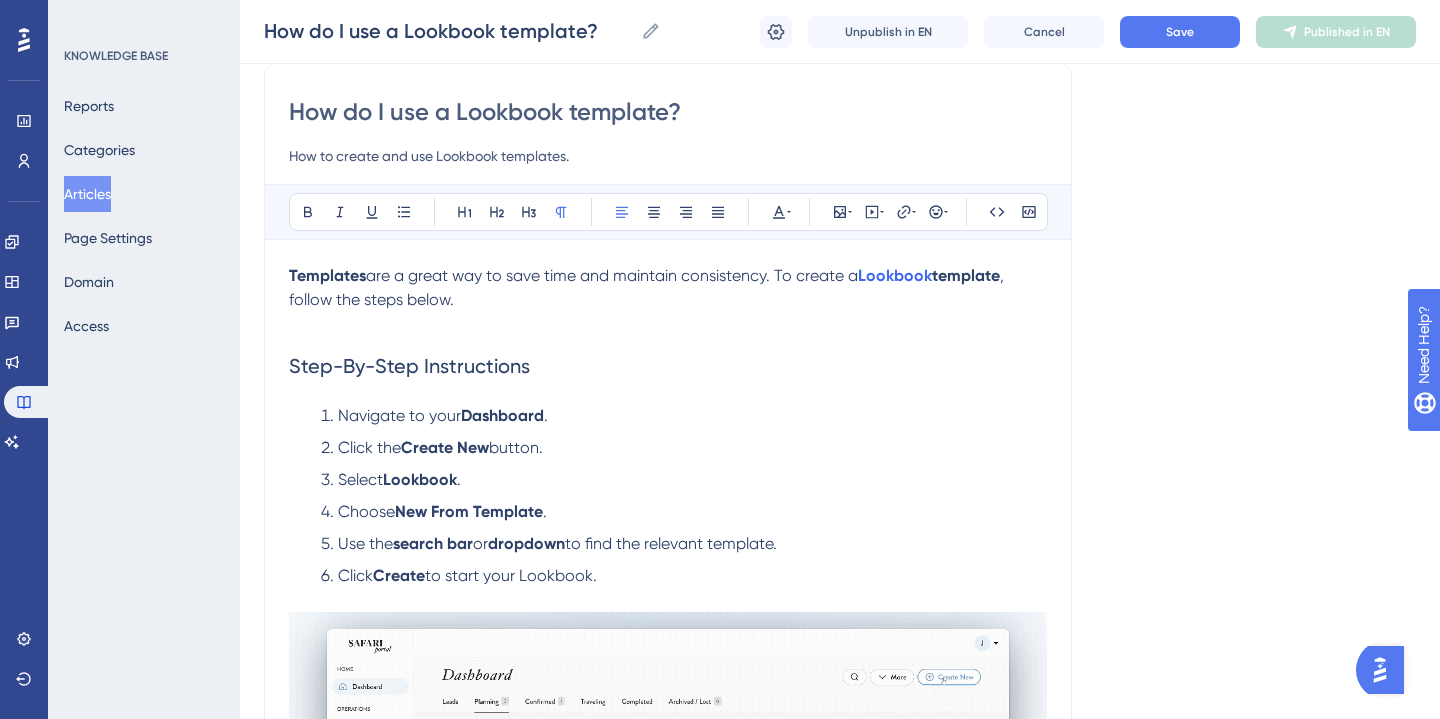 drag, startPoint x: 413, startPoint y: 154, endPoint x: 340, endPoint y: 154, distance: 73 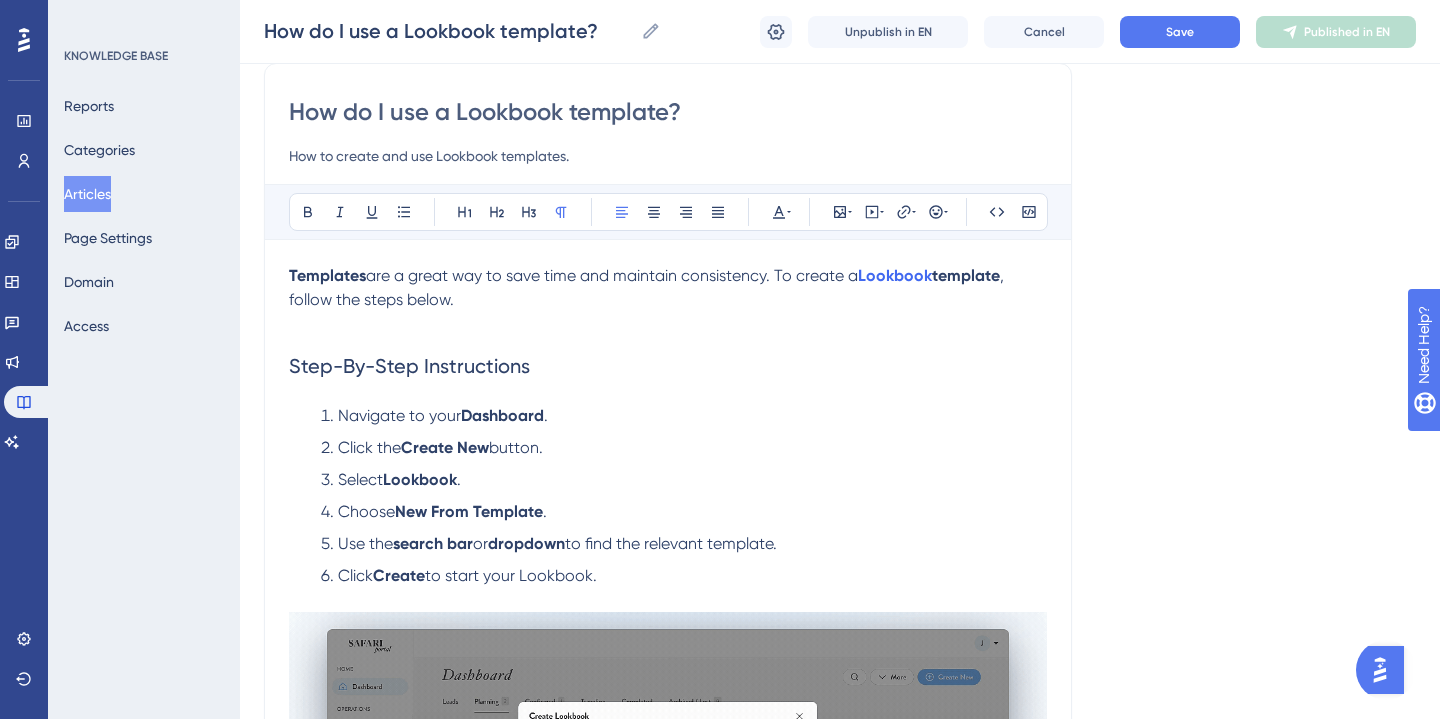 click on "How to create and use Lookbook templates." at bounding box center (668, 156) 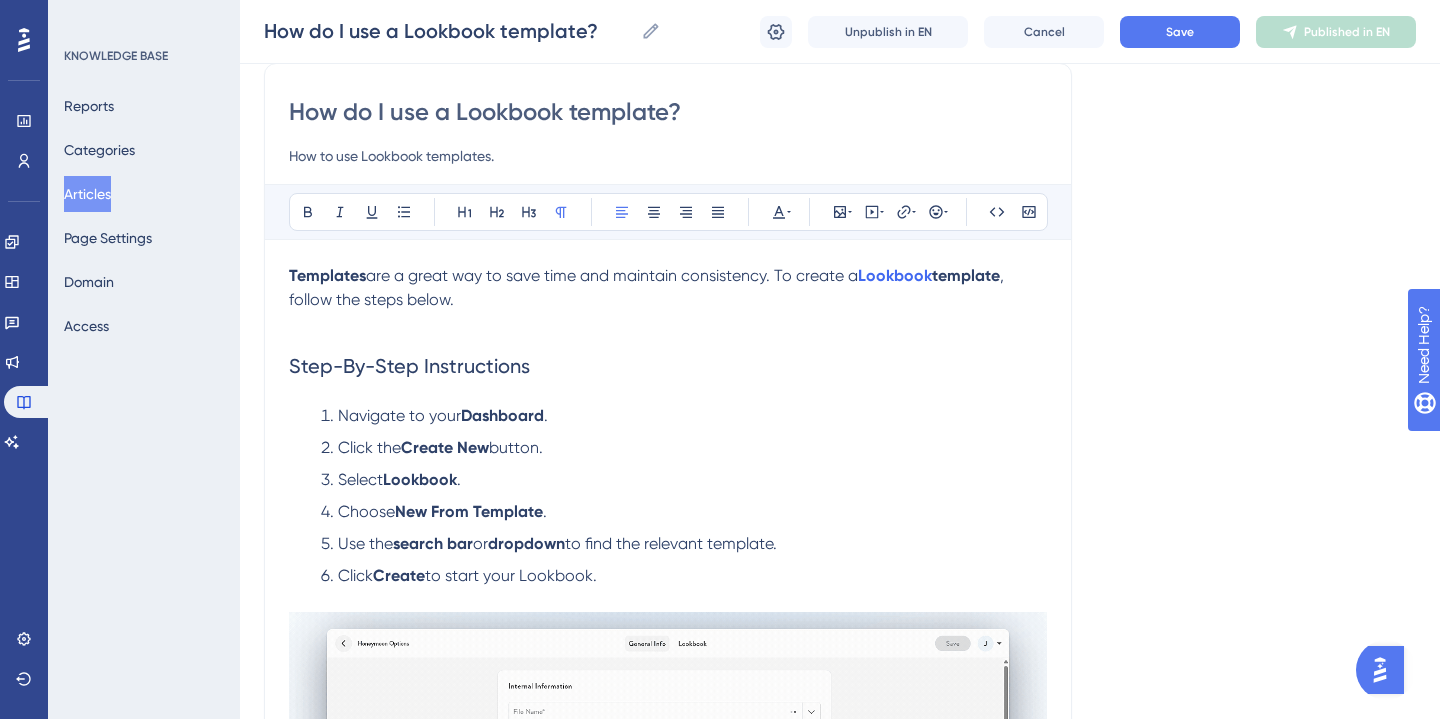 click on "How to use Lookbook templates." at bounding box center [668, 156] 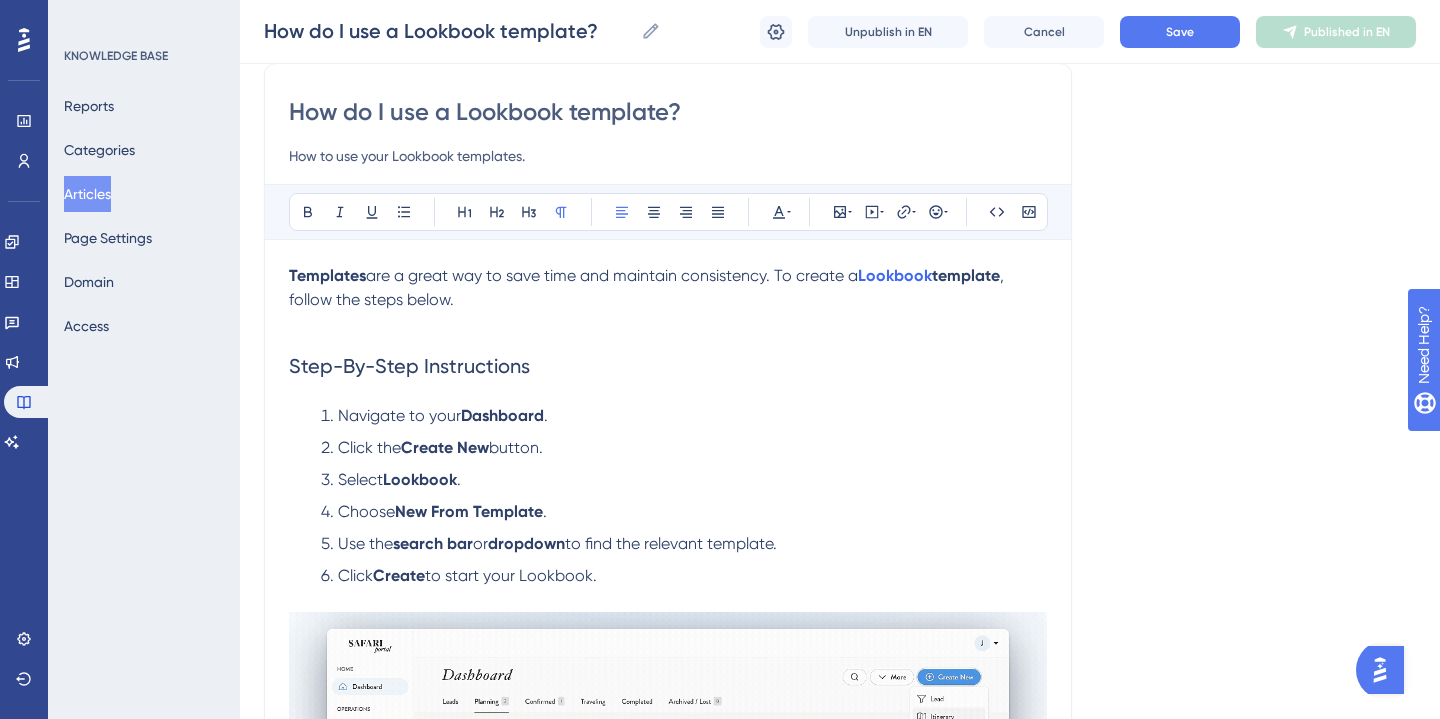 type on "How to use your Lookbook templates." 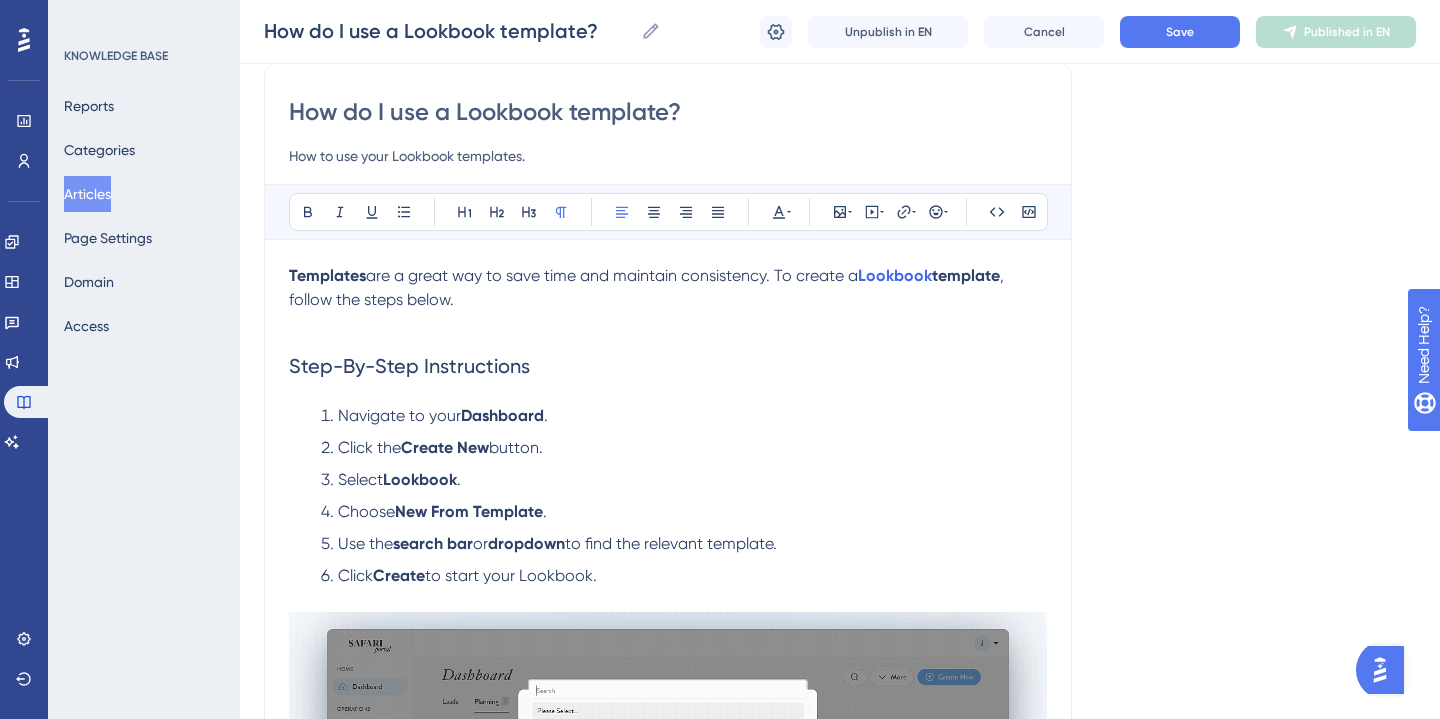 click on "are a great way to save time and maintain consistency. To create a" at bounding box center (612, 275) 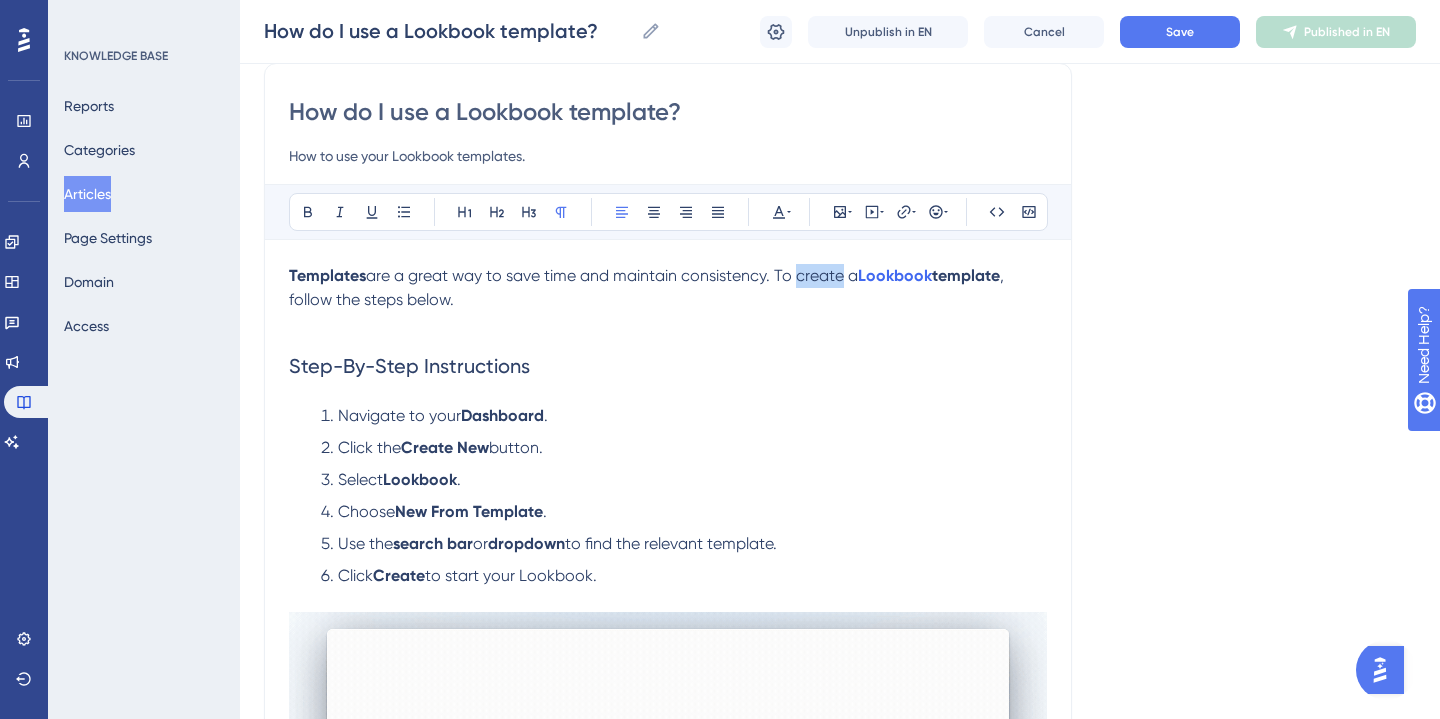 click on "are a great way to save time and maintain consistency. To create a" at bounding box center [612, 275] 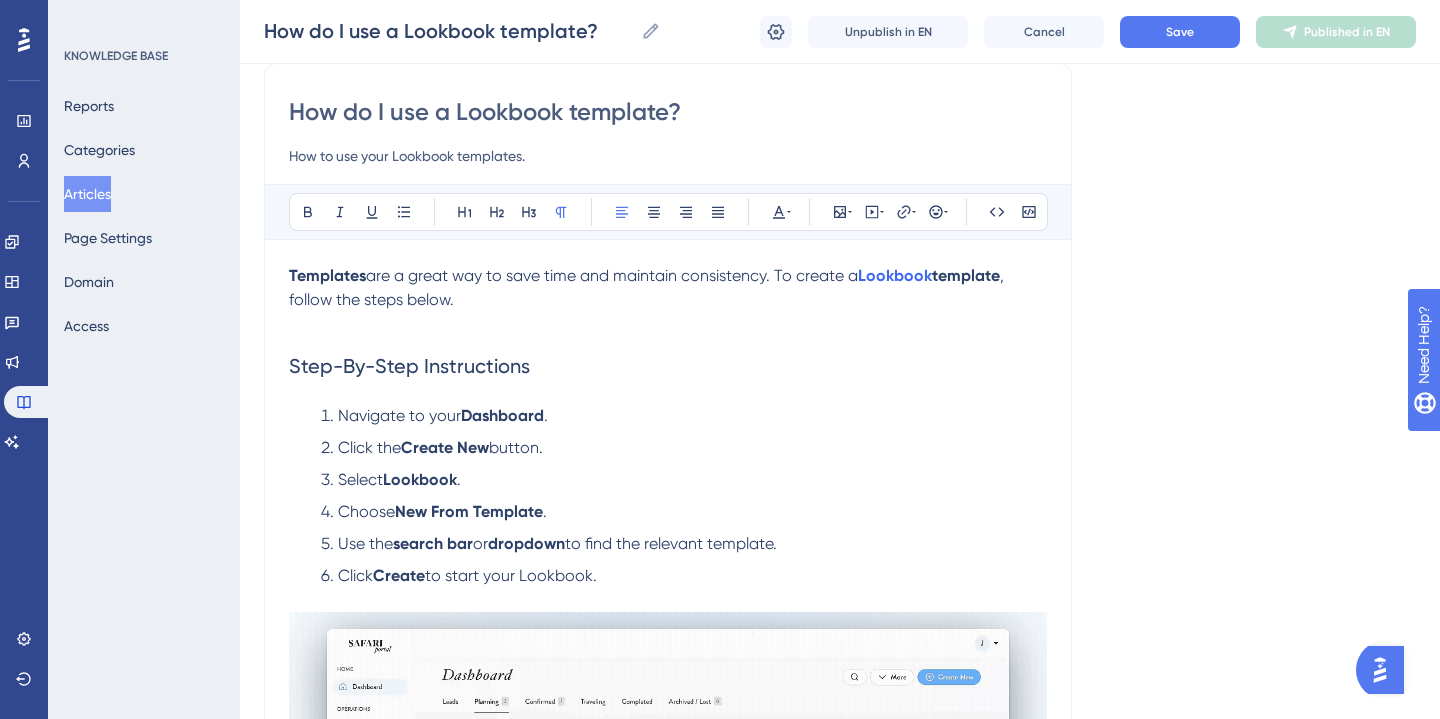 type 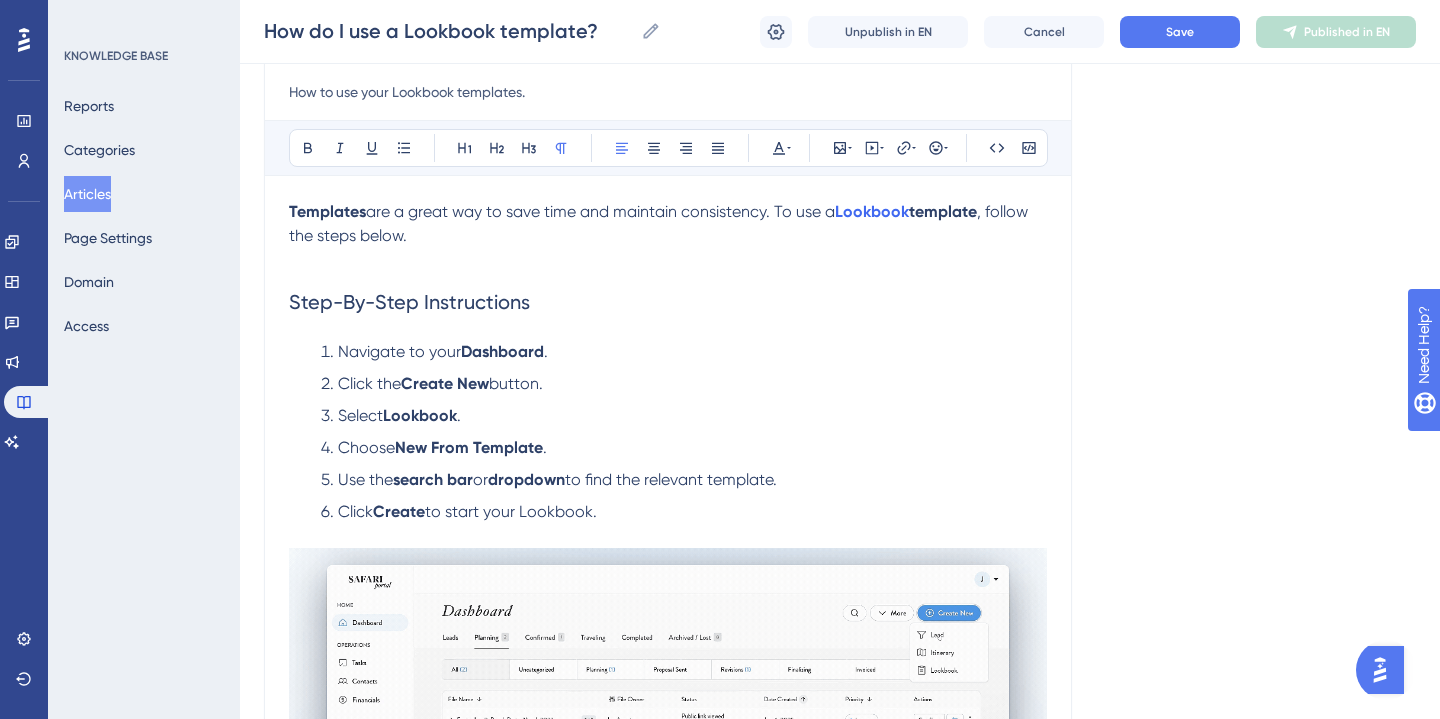 scroll, scrollTop: 224, scrollLeft: 0, axis: vertical 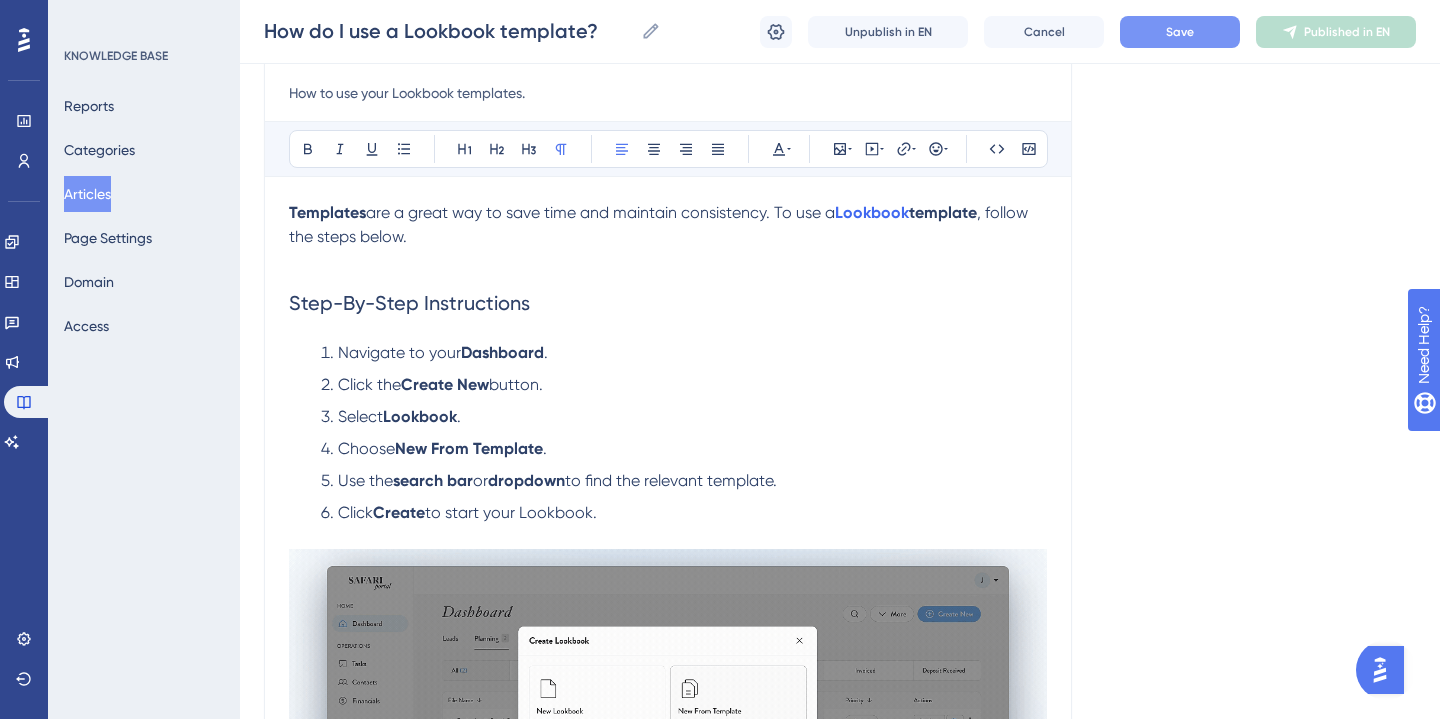 click on "Save" at bounding box center (1180, 32) 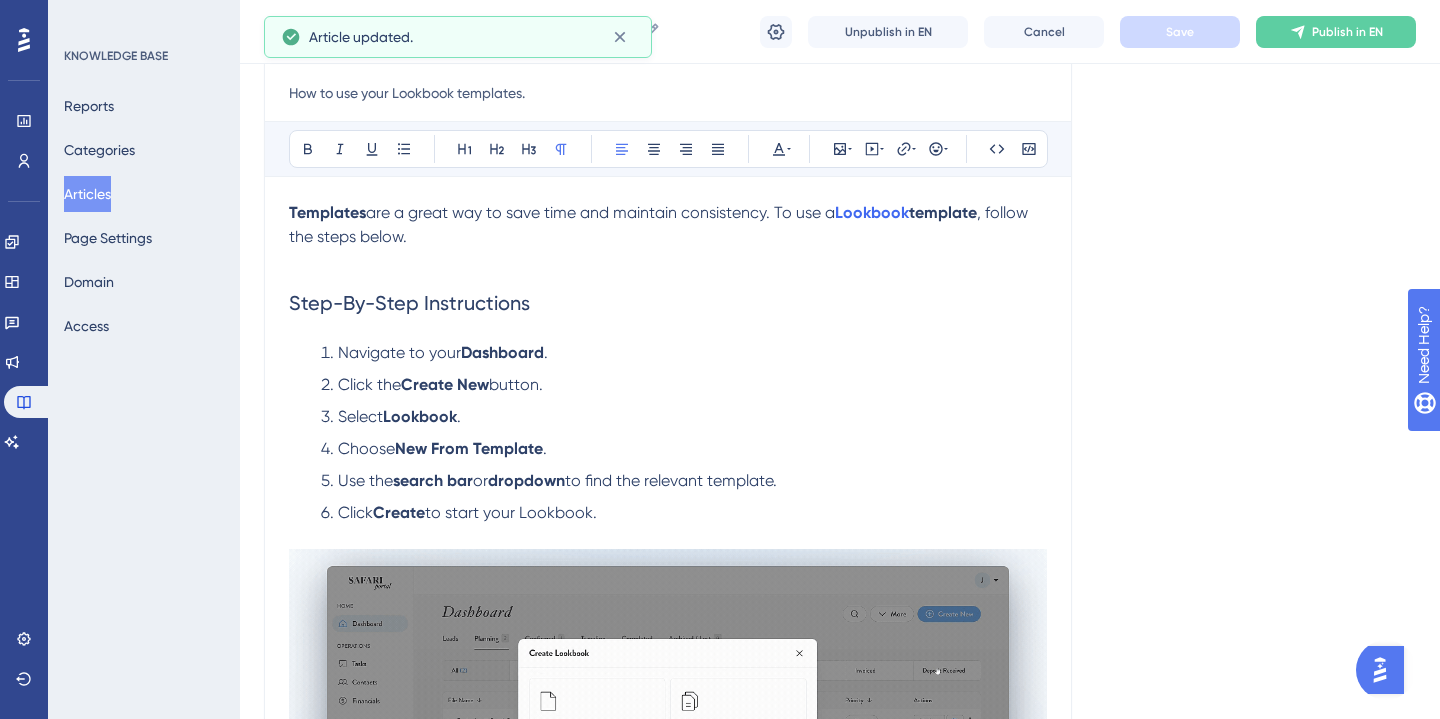 click on "are a great way to save time and maintain consistency. To use a" at bounding box center (600, 212) 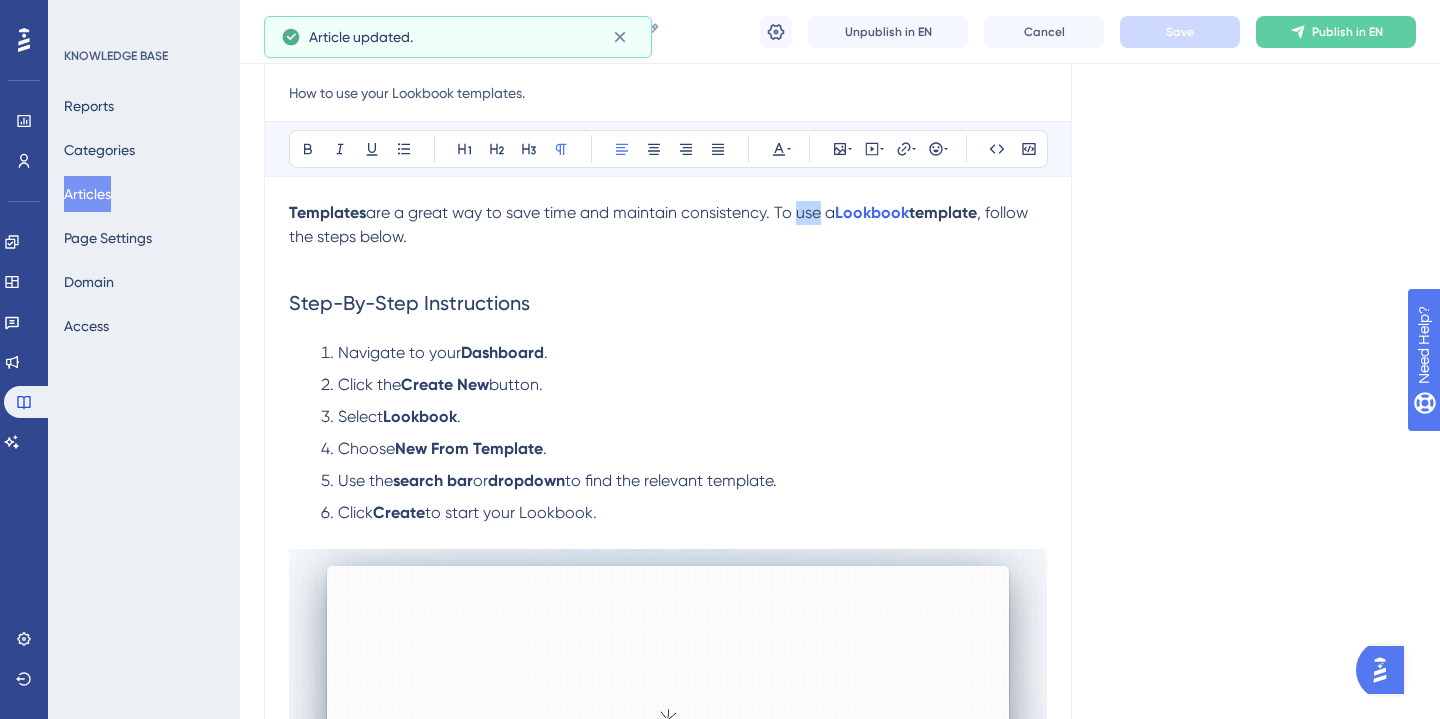 click on "are a great way to save time and maintain consistency. To use a" at bounding box center (600, 212) 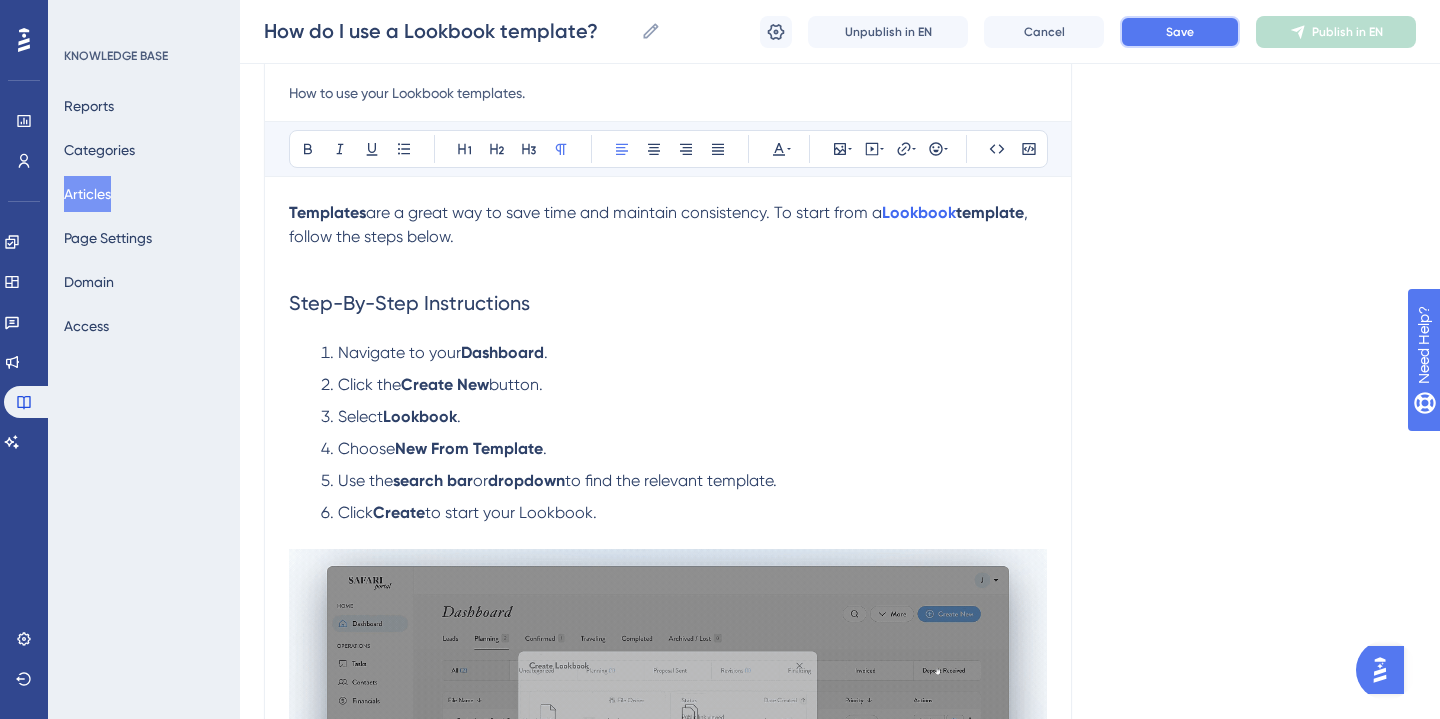 click on "Save" at bounding box center [1180, 32] 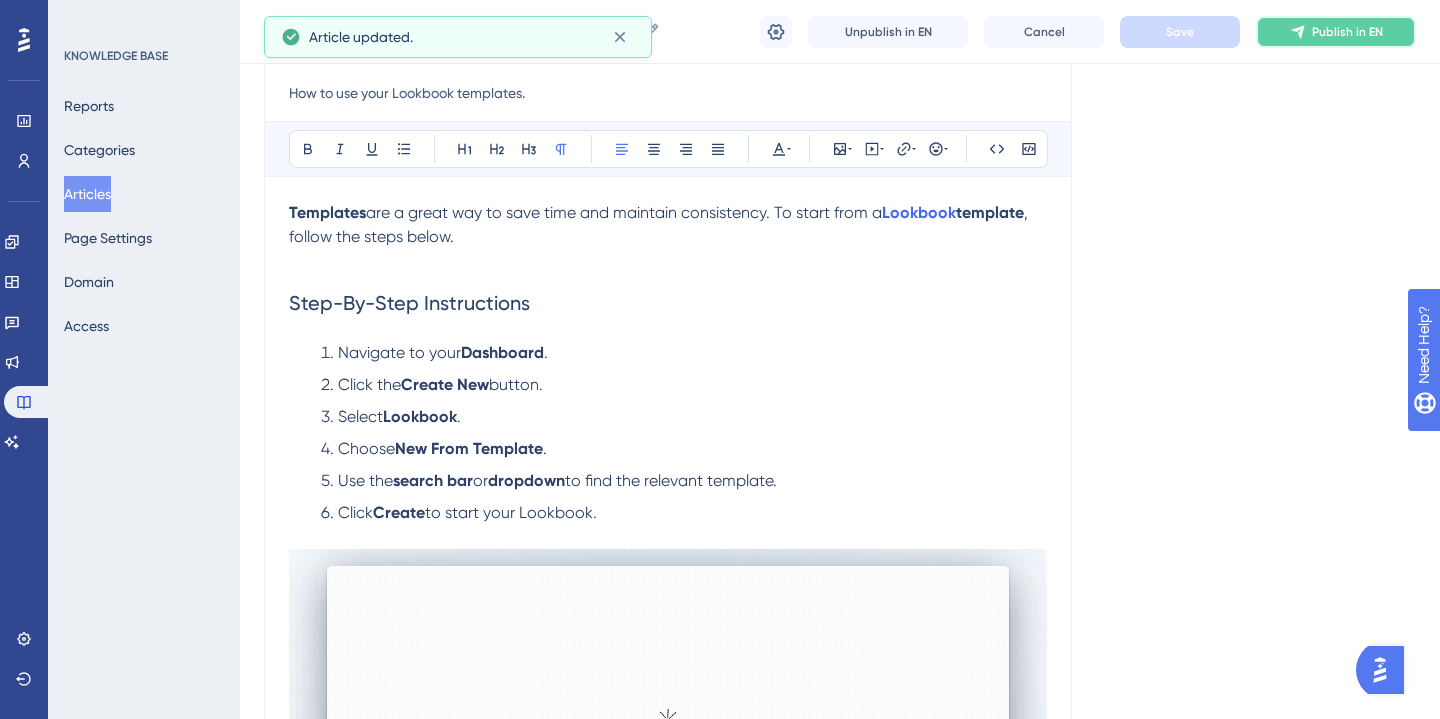 click on "Publish in EN" at bounding box center (1336, 32) 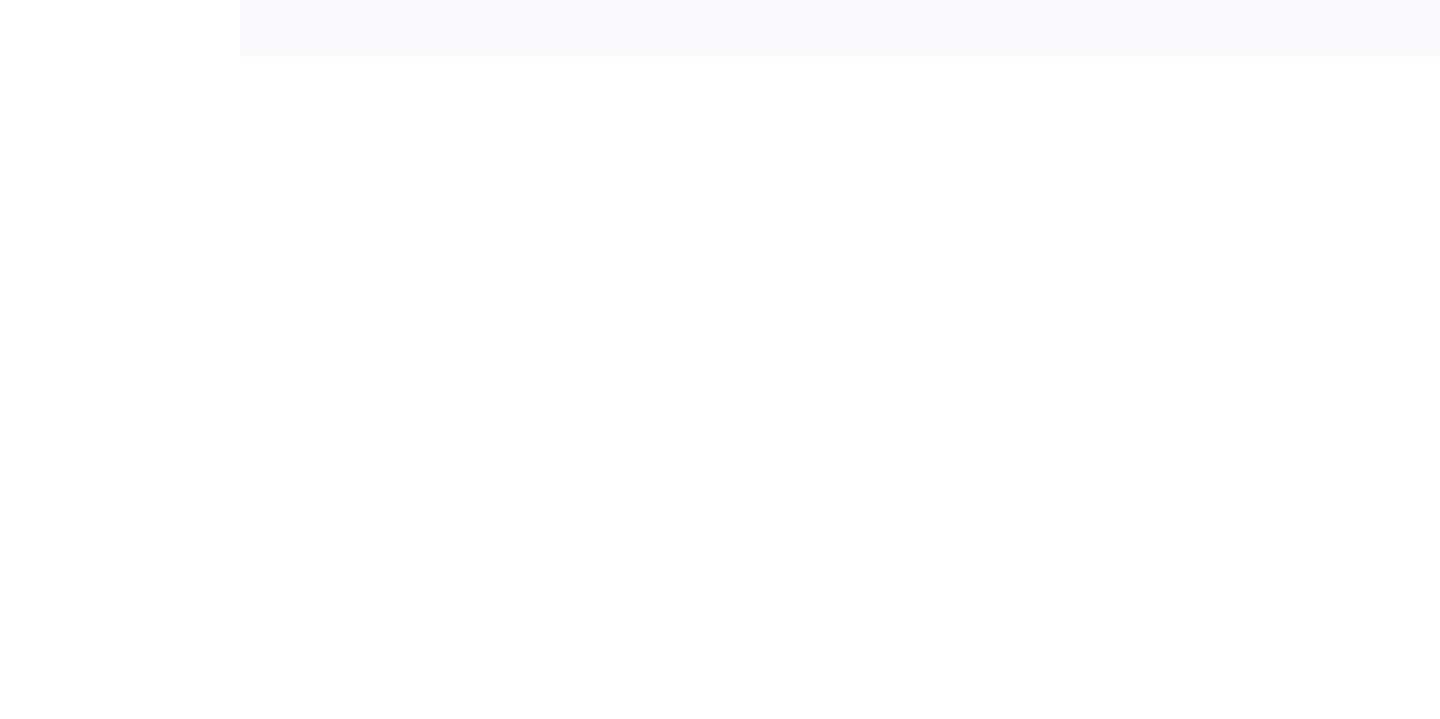 scroll, scrollTop: 0, scrollLeft: 0, axis: both 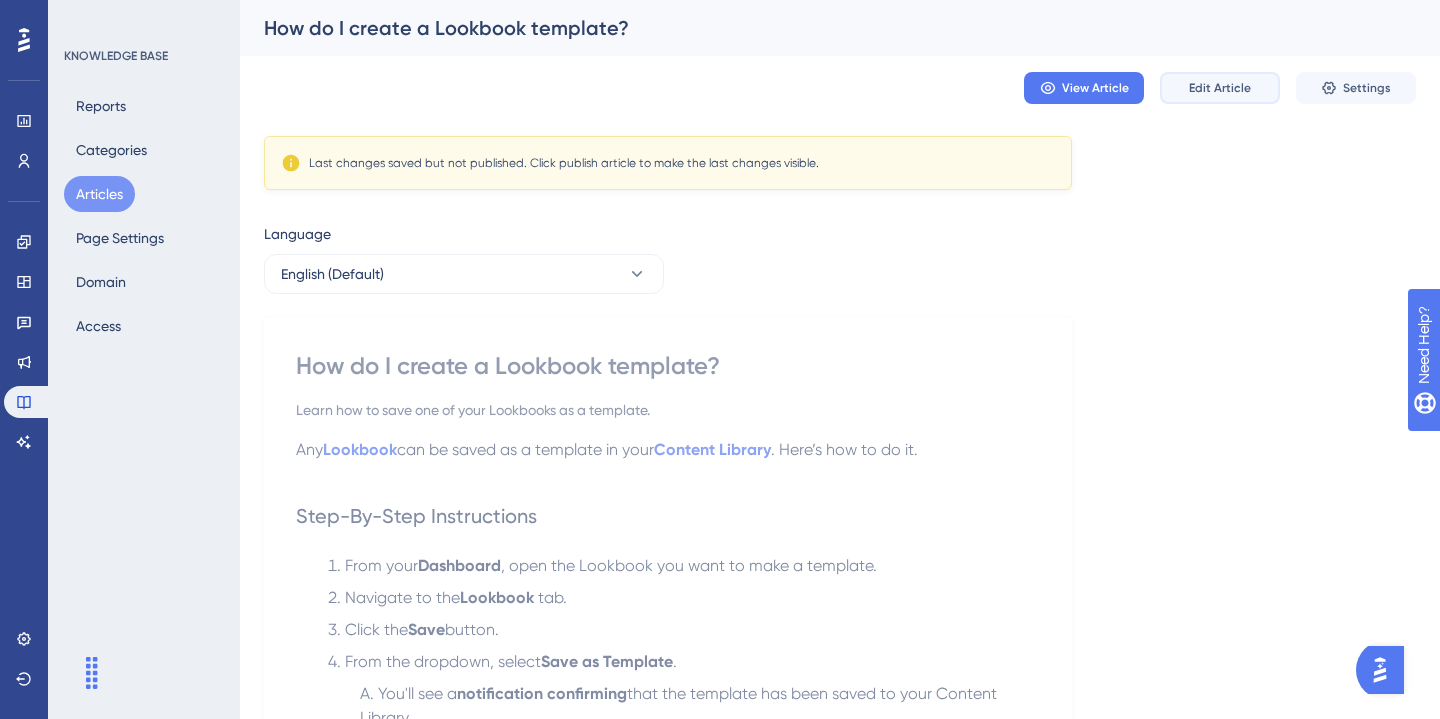 click on "Edit Article" at bounding box center [1220, 88] 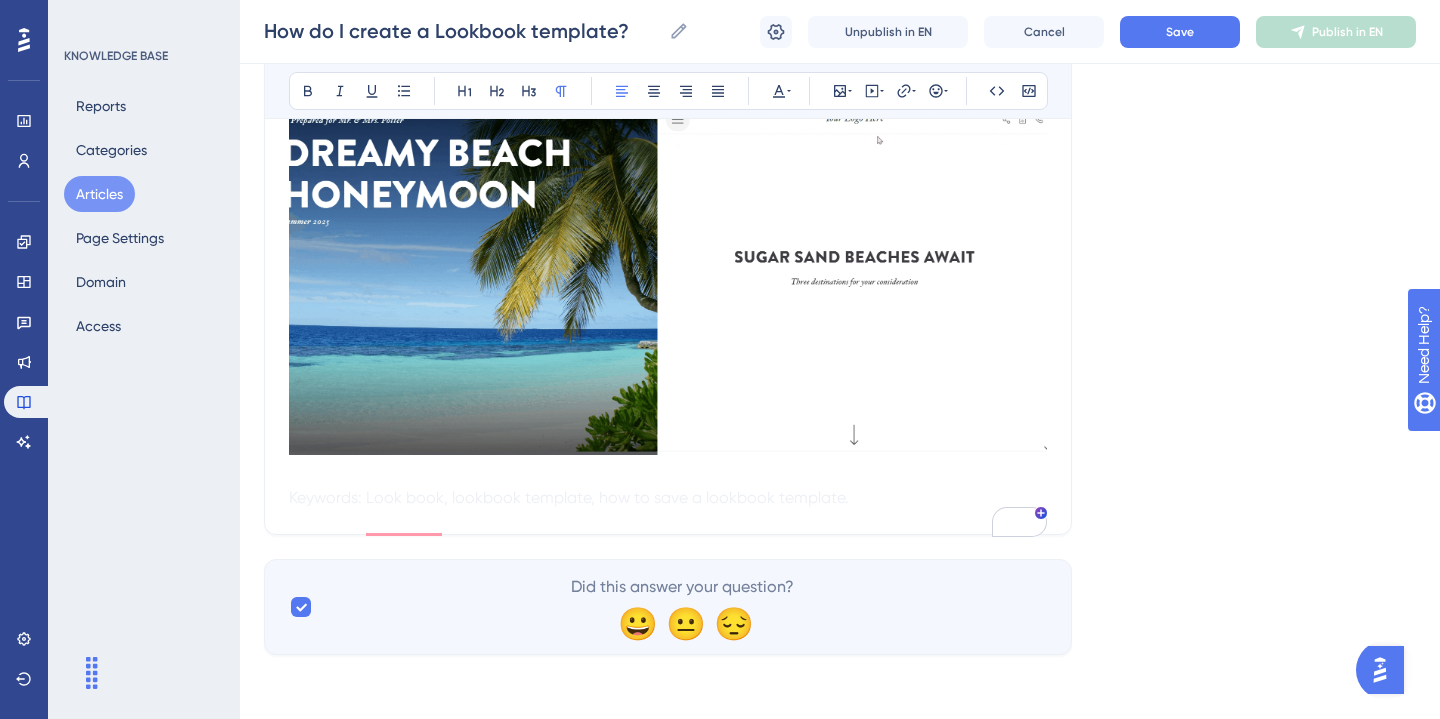 scroll, scrollTop: 363, scrollLeft: 0, axis: vertical 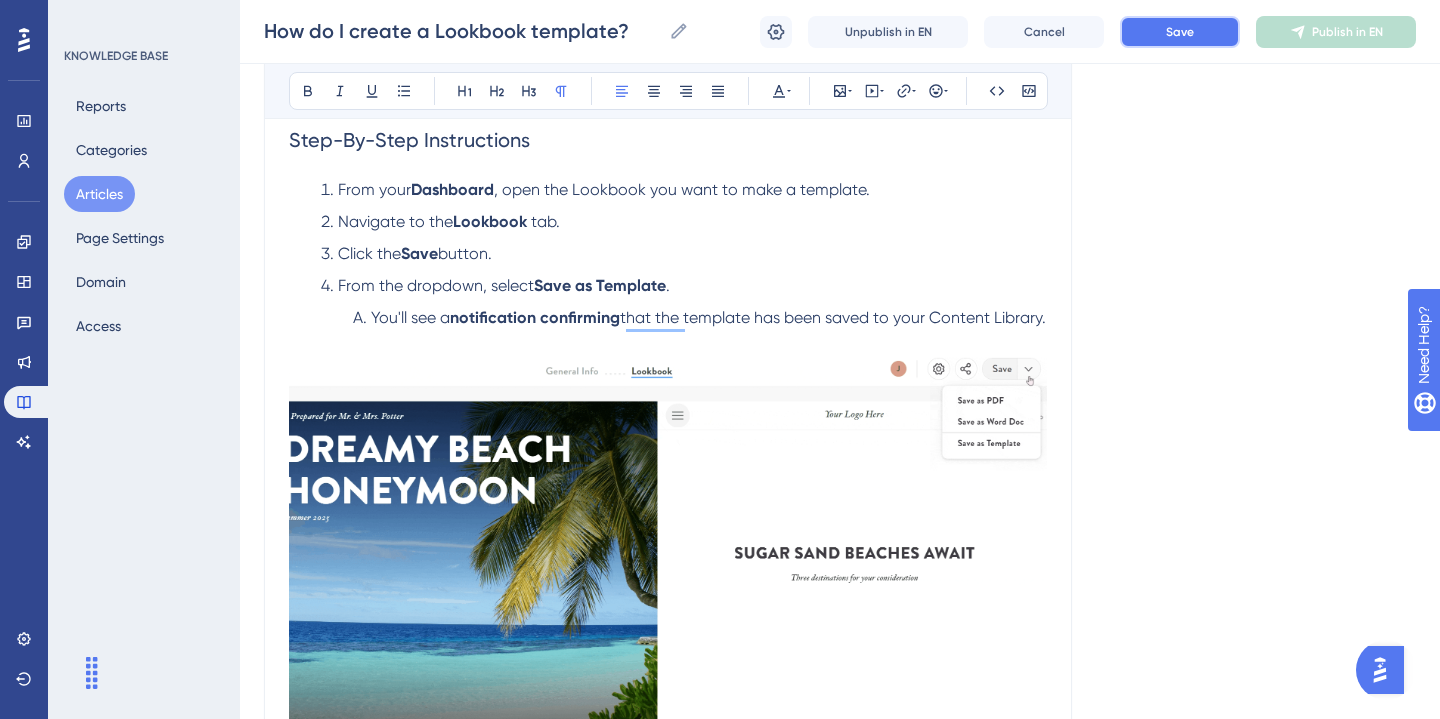 click on "Save" at bounding box center (1180, 32) 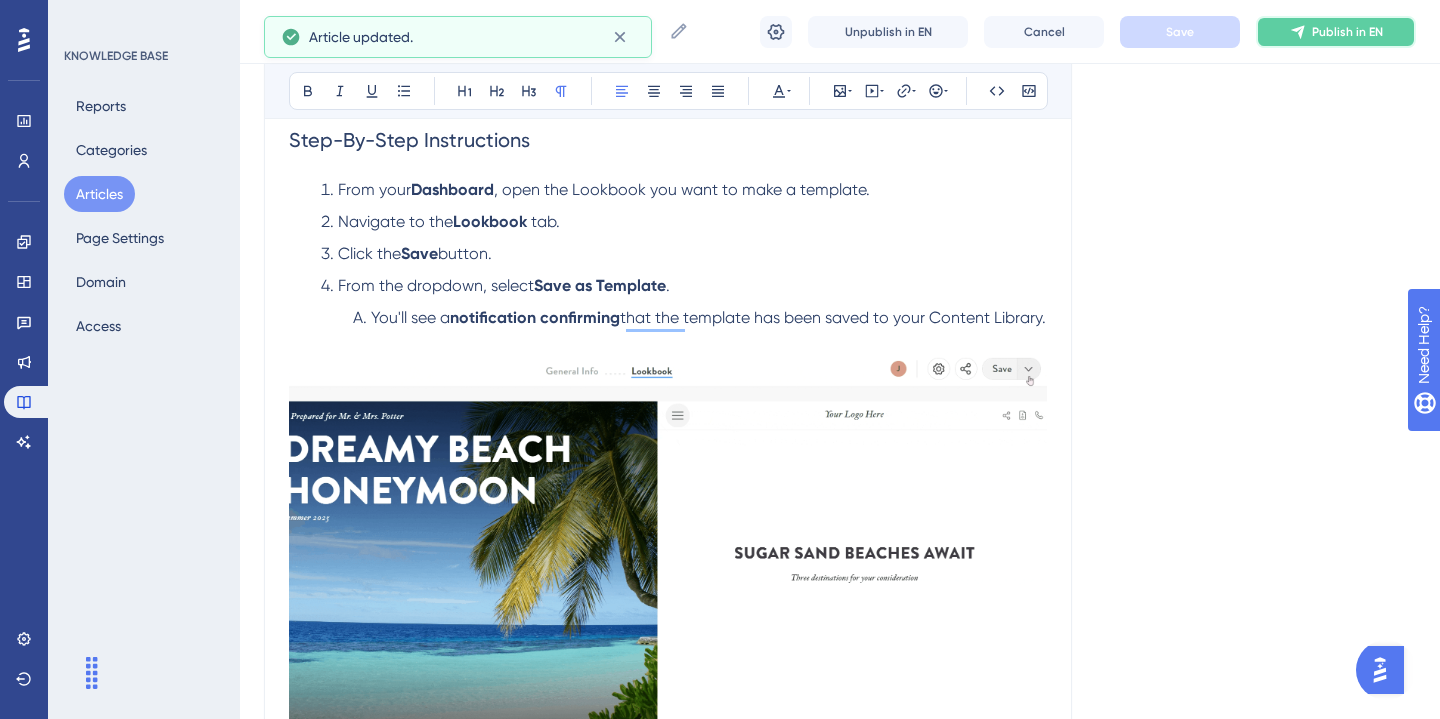 click on "Publish in EN" at bounding box center (1347, 32) 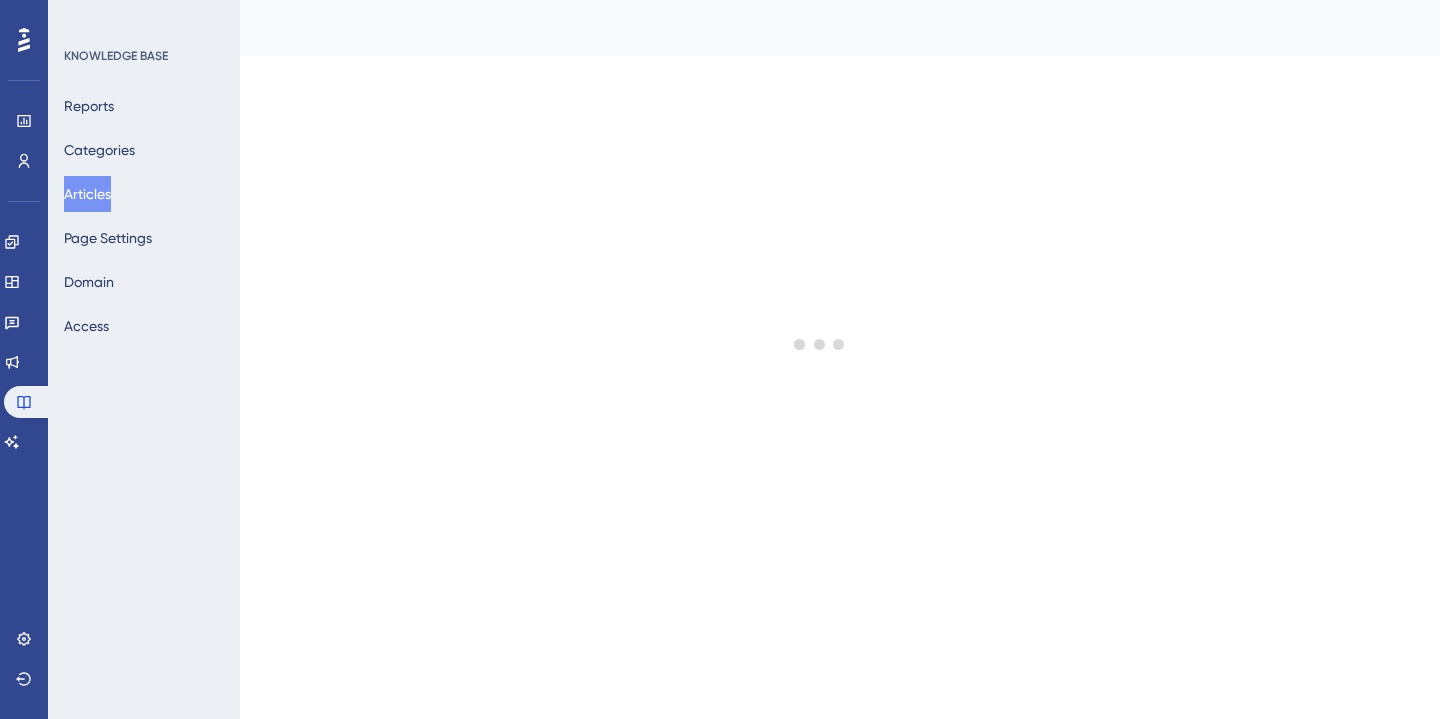 scroll, scrollTop: 0, scrollLeft: 0, axis: both 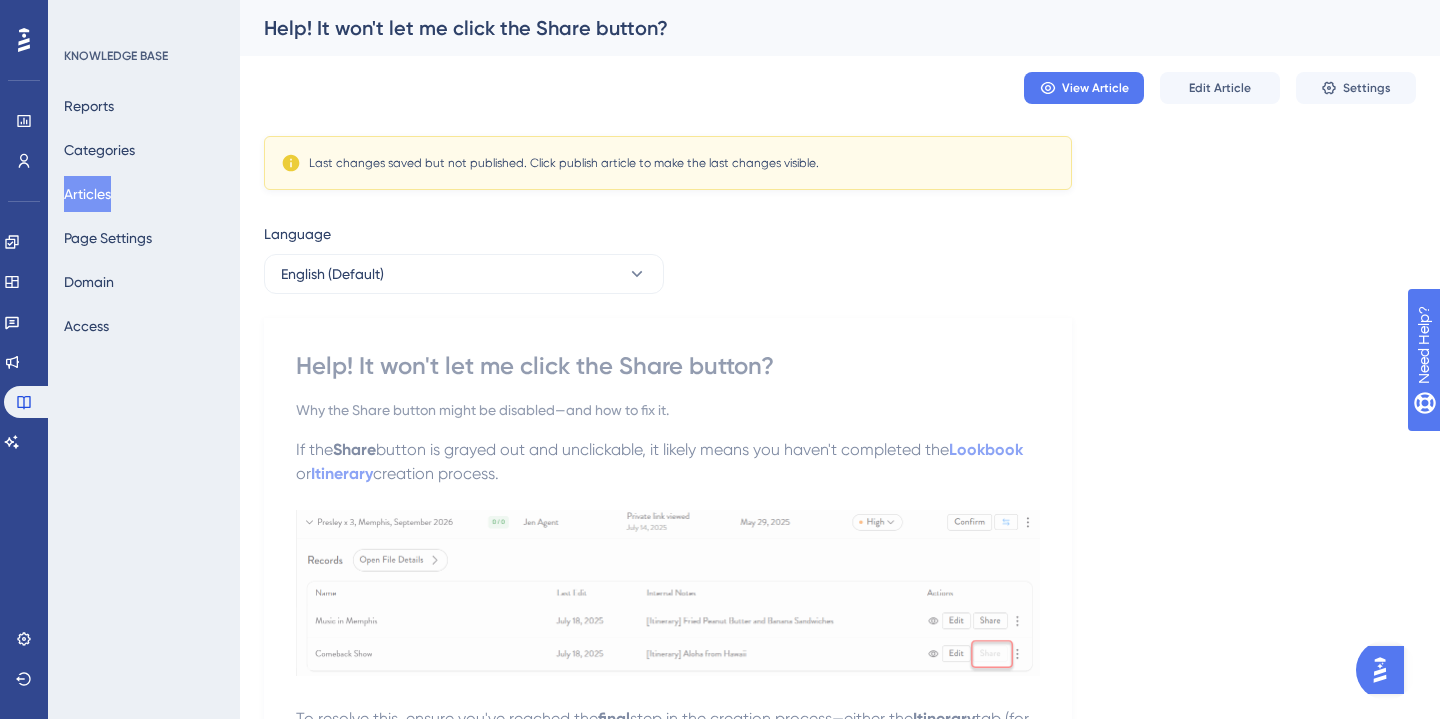 click on "View Article Edit Article Settings" at bounding box center (840, 88) 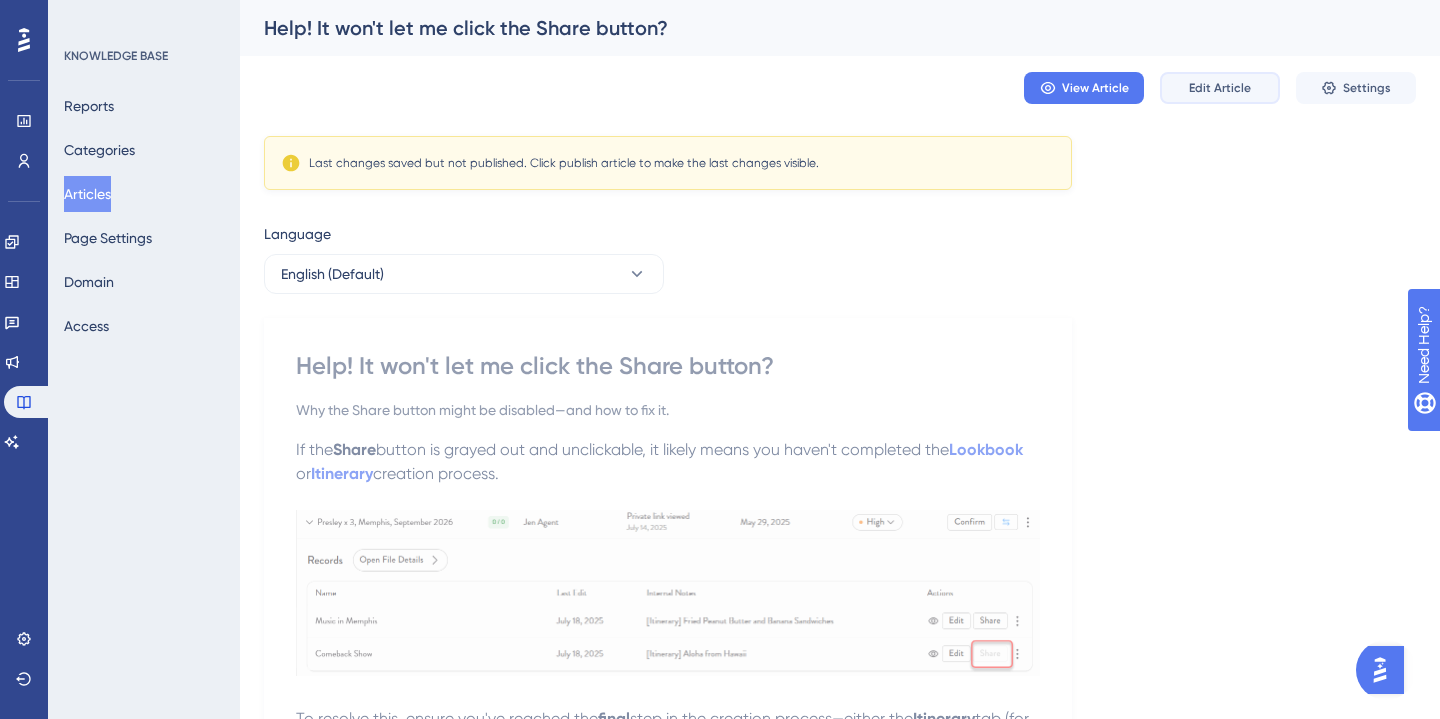 click on "Edit Article" at bounding box center [1220, 88] 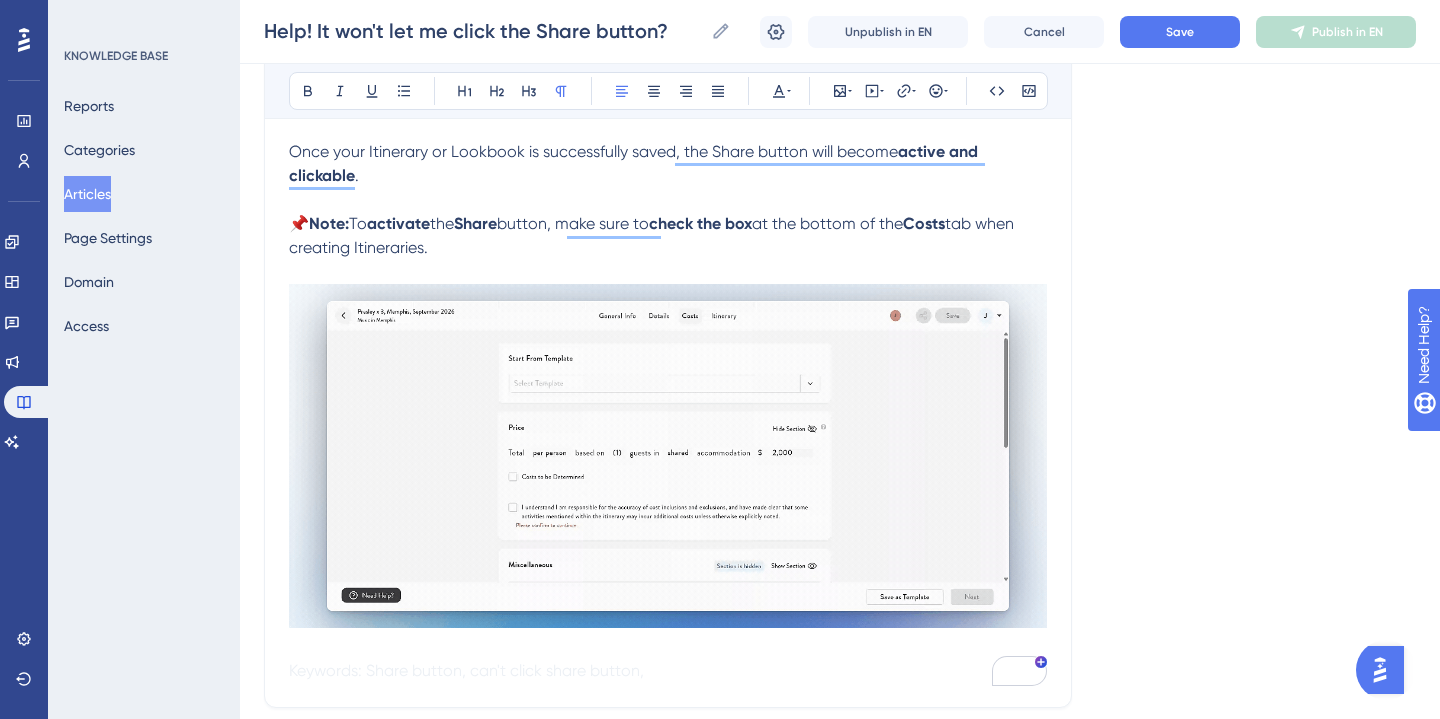 scroll, scrollTop: 617, scrollLeft: 0, axis: vertical 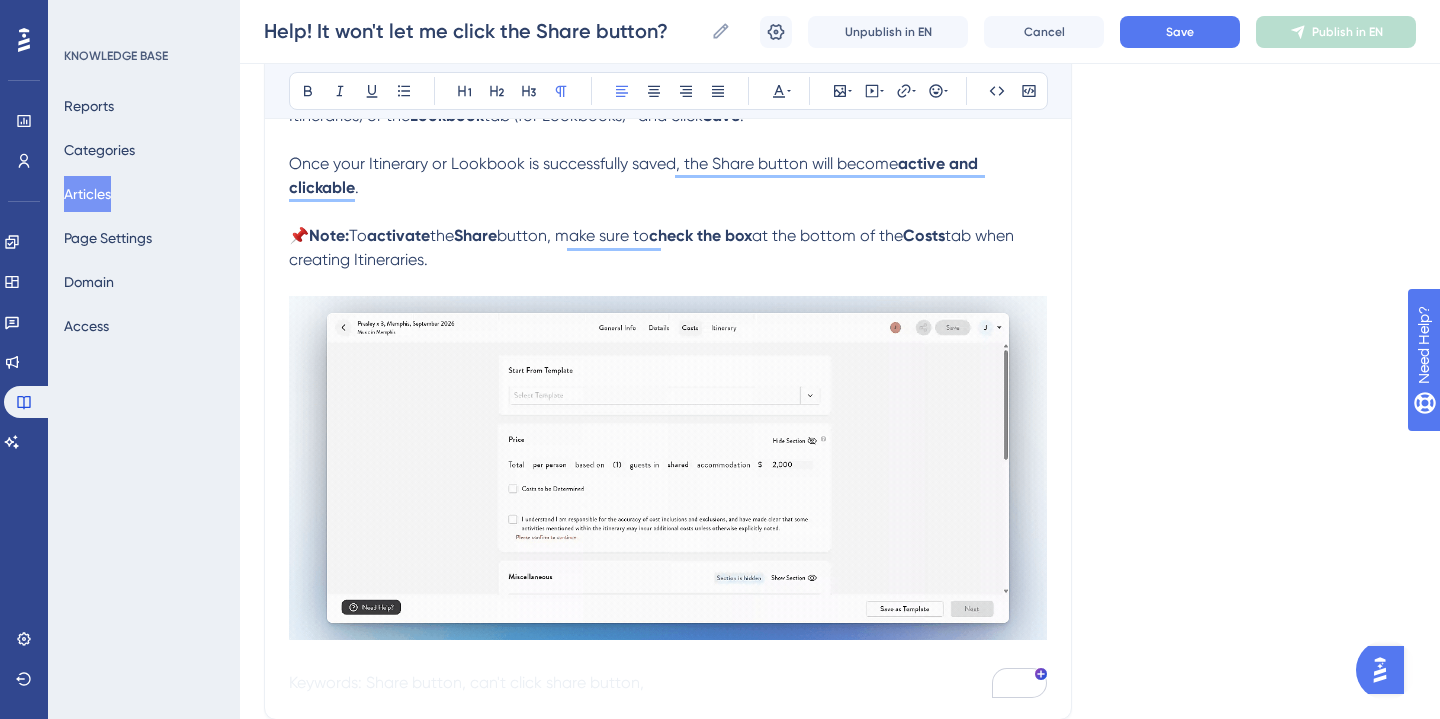 click on "Costs" at bounding box center (924, 235) 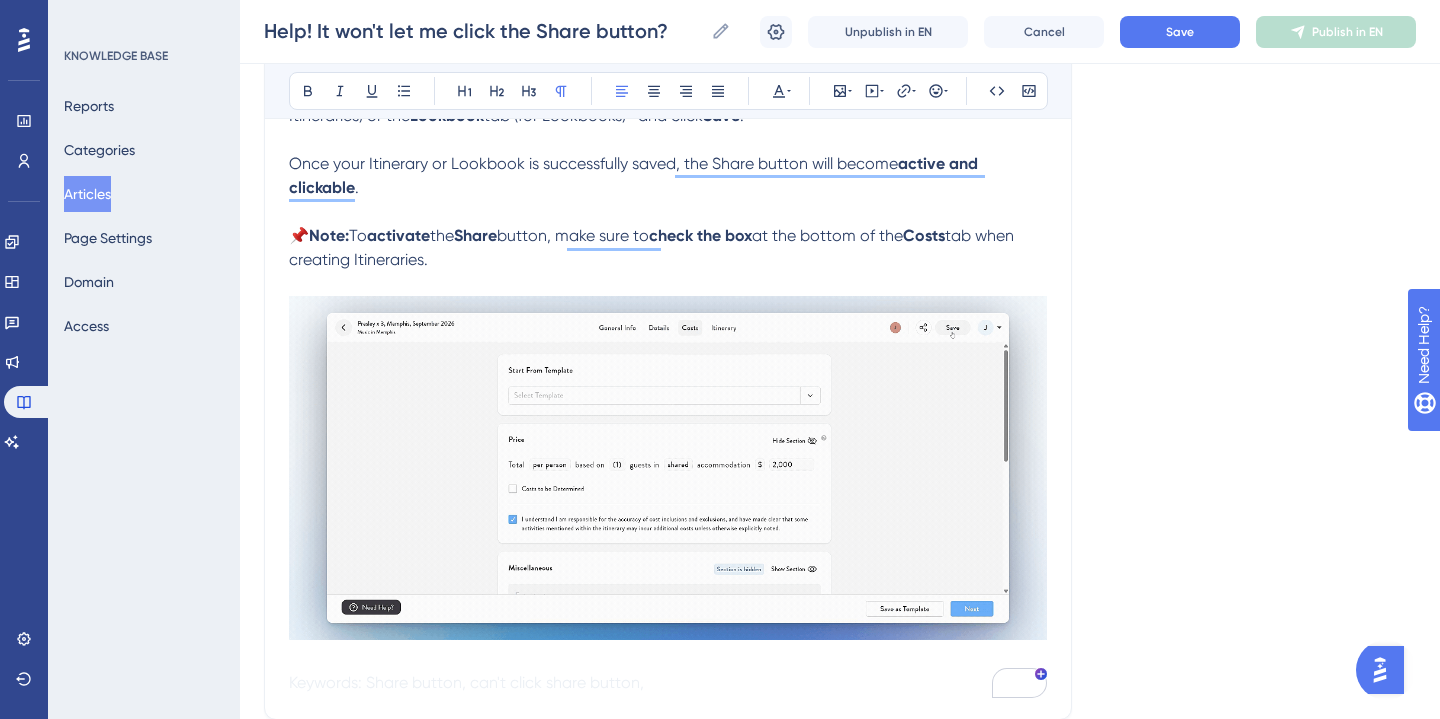type 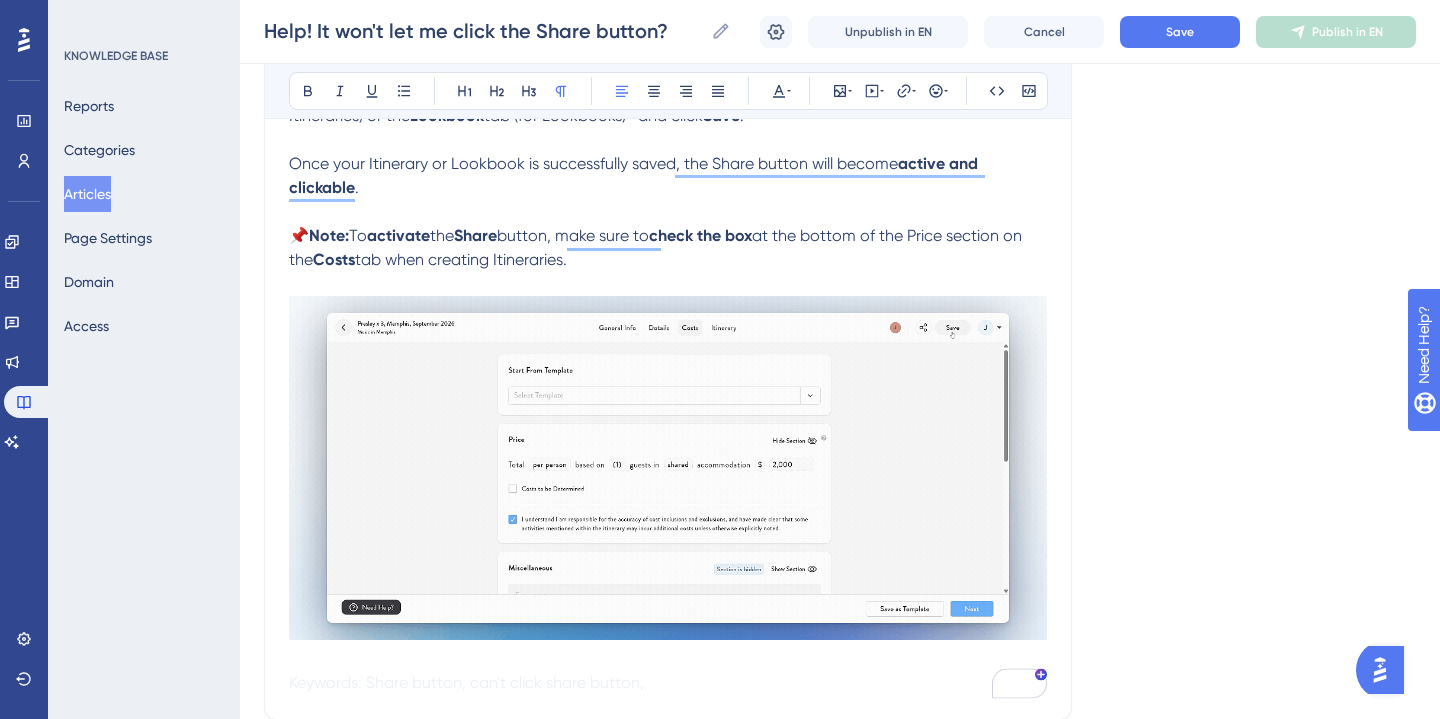 click on "activate" at bounding box center (398, 235) 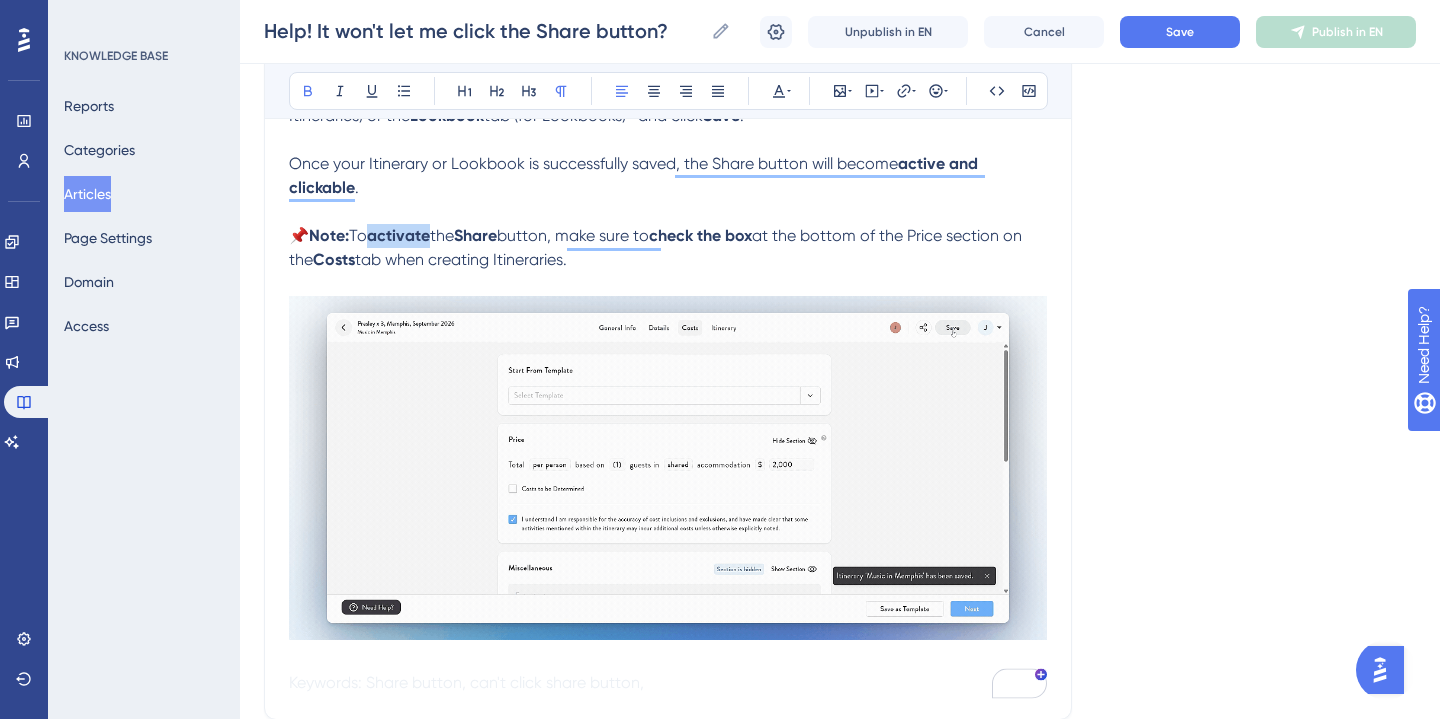 click on "activate" at bounding box center (398, 235) 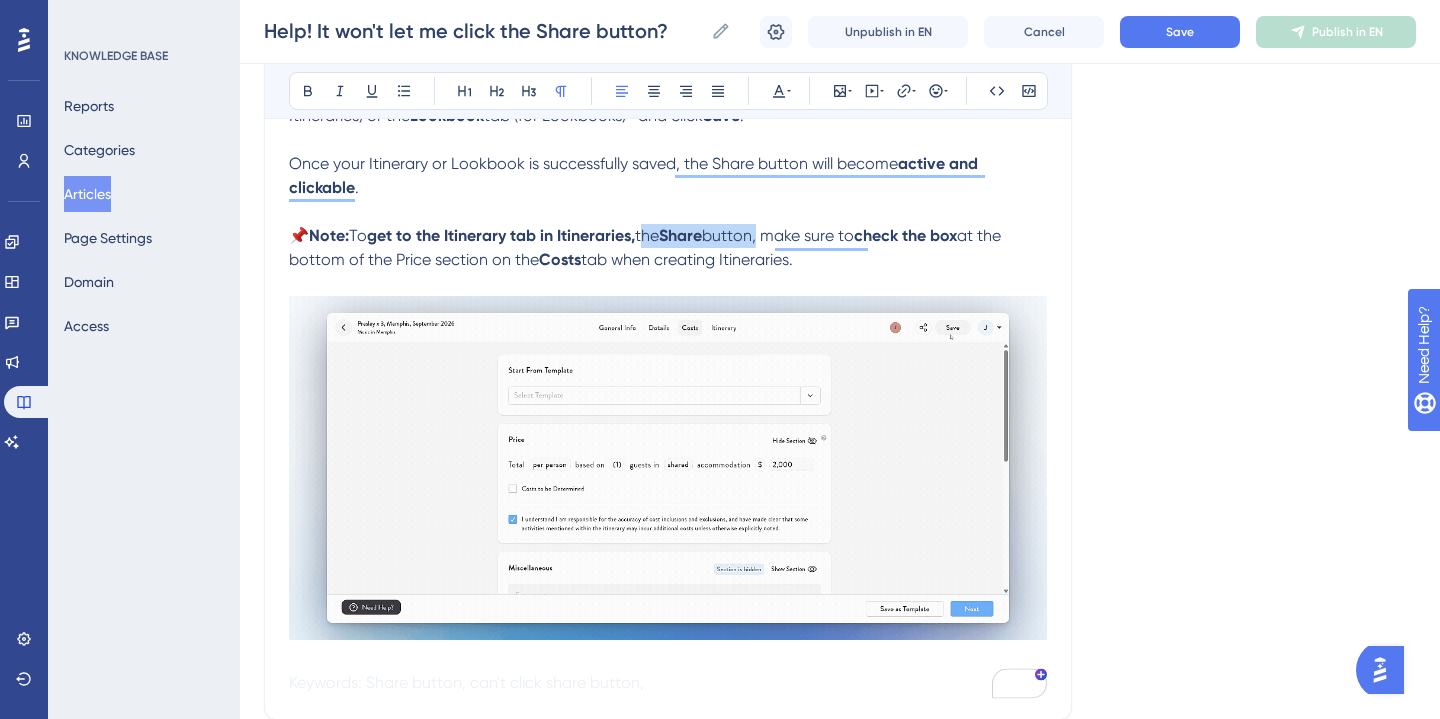 drag, startPoint x: 772, startPoint y: 239, endPoint x: 647, endPoint y: 239, distance: 125 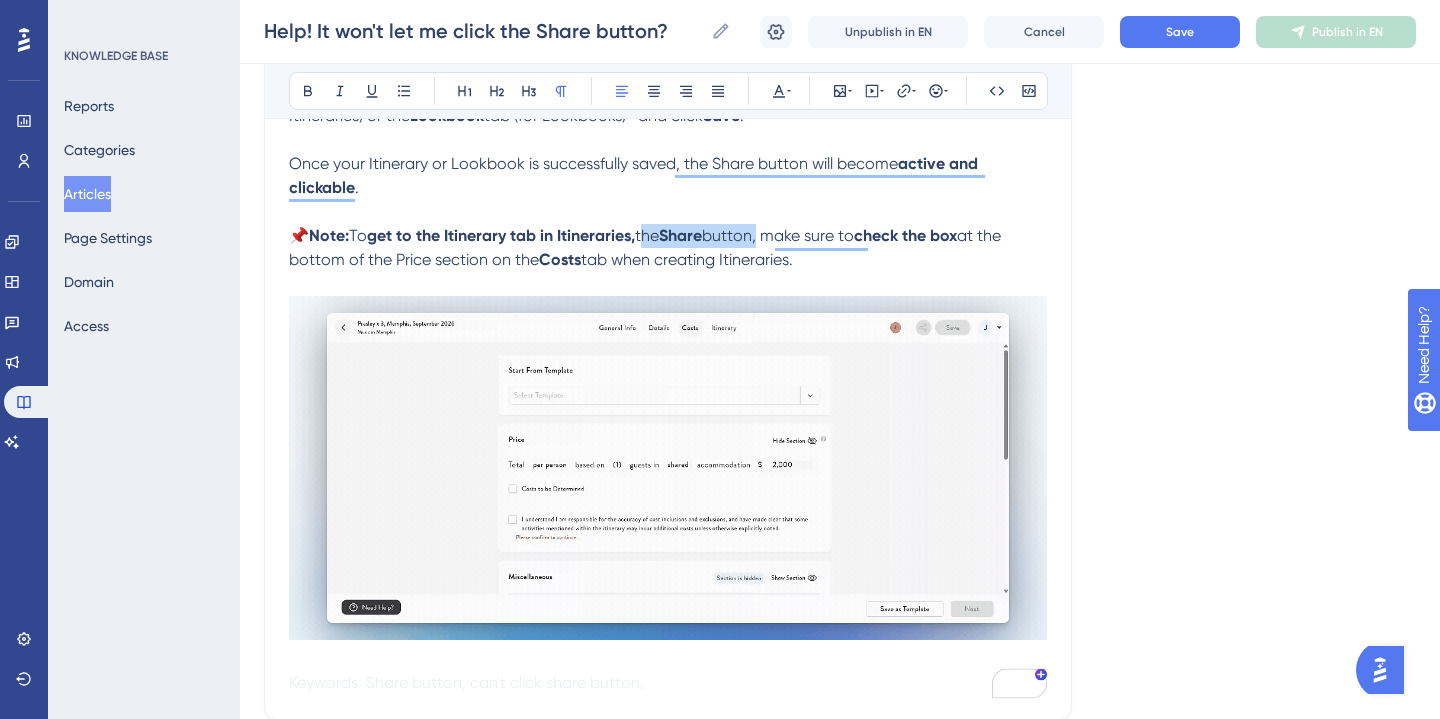 click on "📌Note:  To  get to the Itinerary tab in Itineraries,  the  Share  button, make sure to  check the box  at the bottom of the Price section on the  Costs  tab when creating Itineraries." at bounding box center (668, 248) 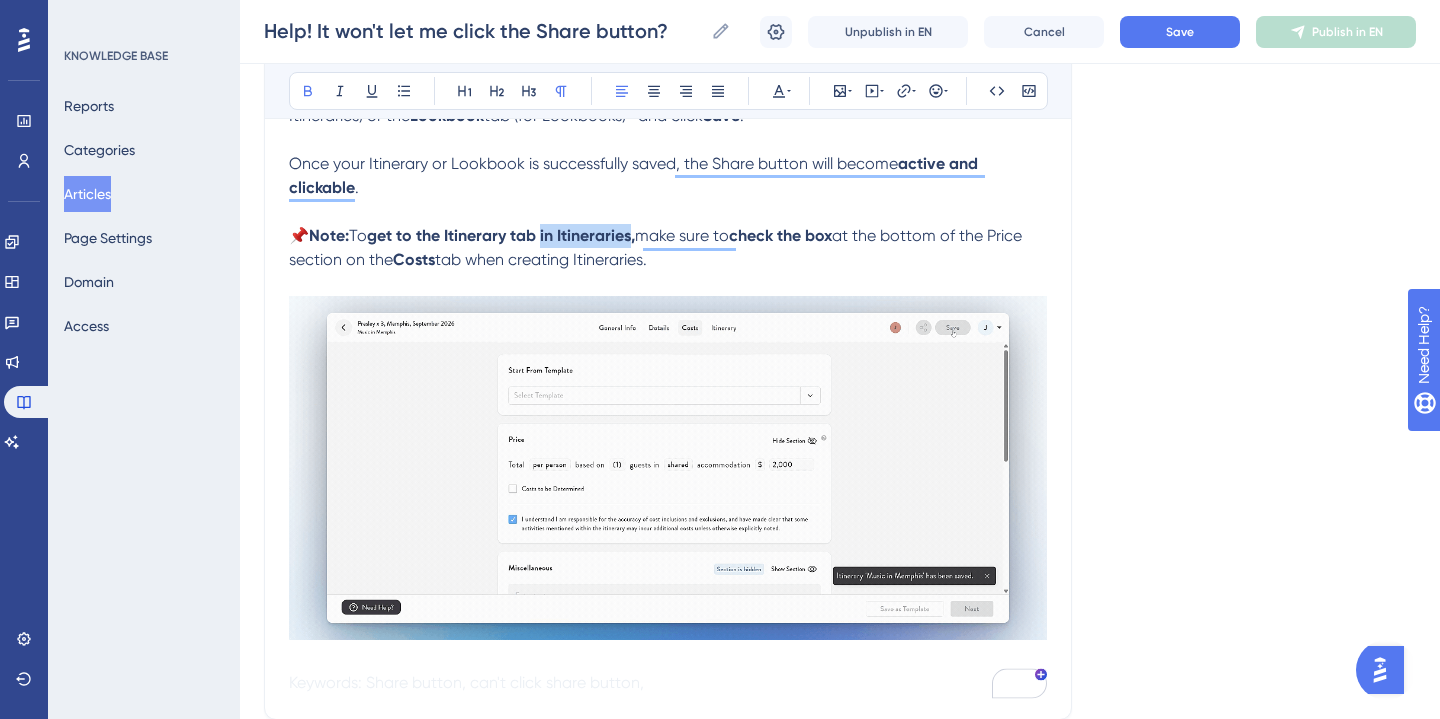 drag, startPoint x: 541, startPoint y: 237, endPoint x: 633, endPoint y: 247, distance: 92.541885 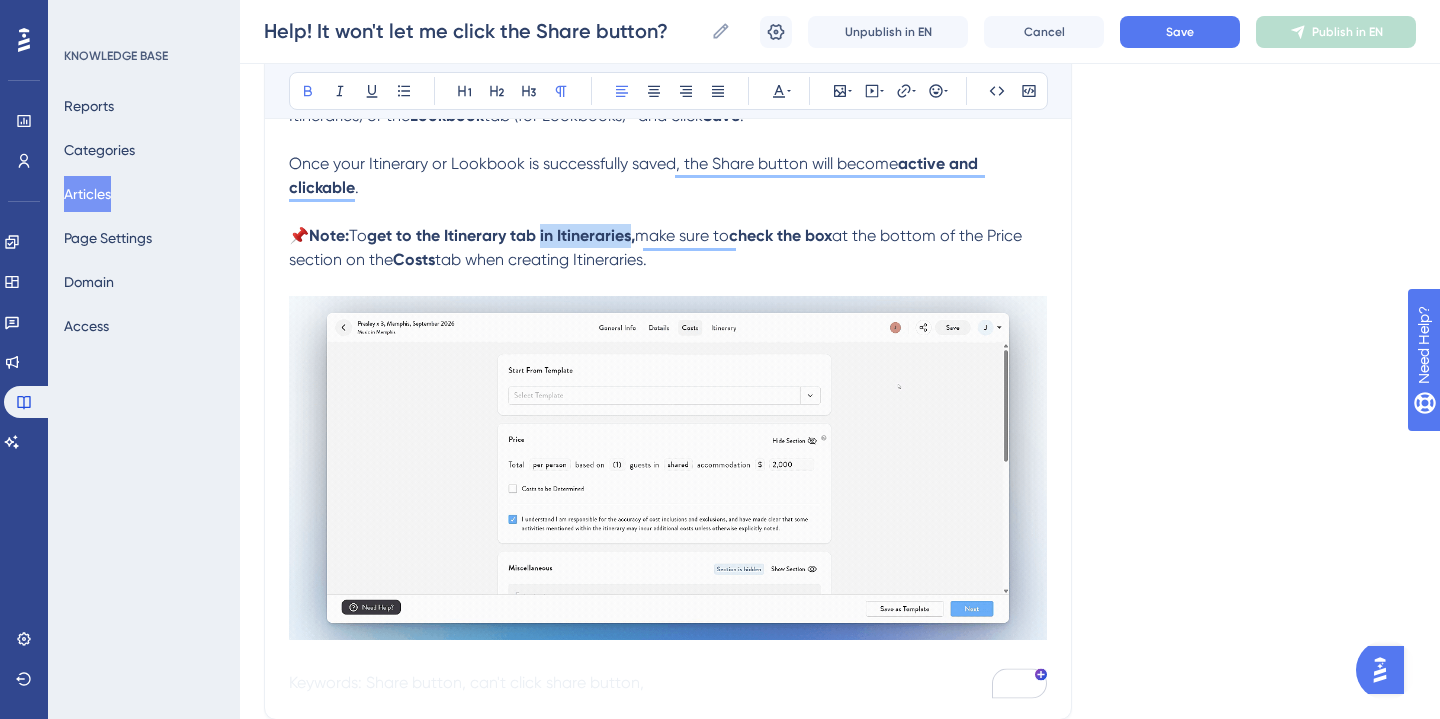 click on "get to the Itinerary tab in Itineraries," at bounding box center (501, 235) 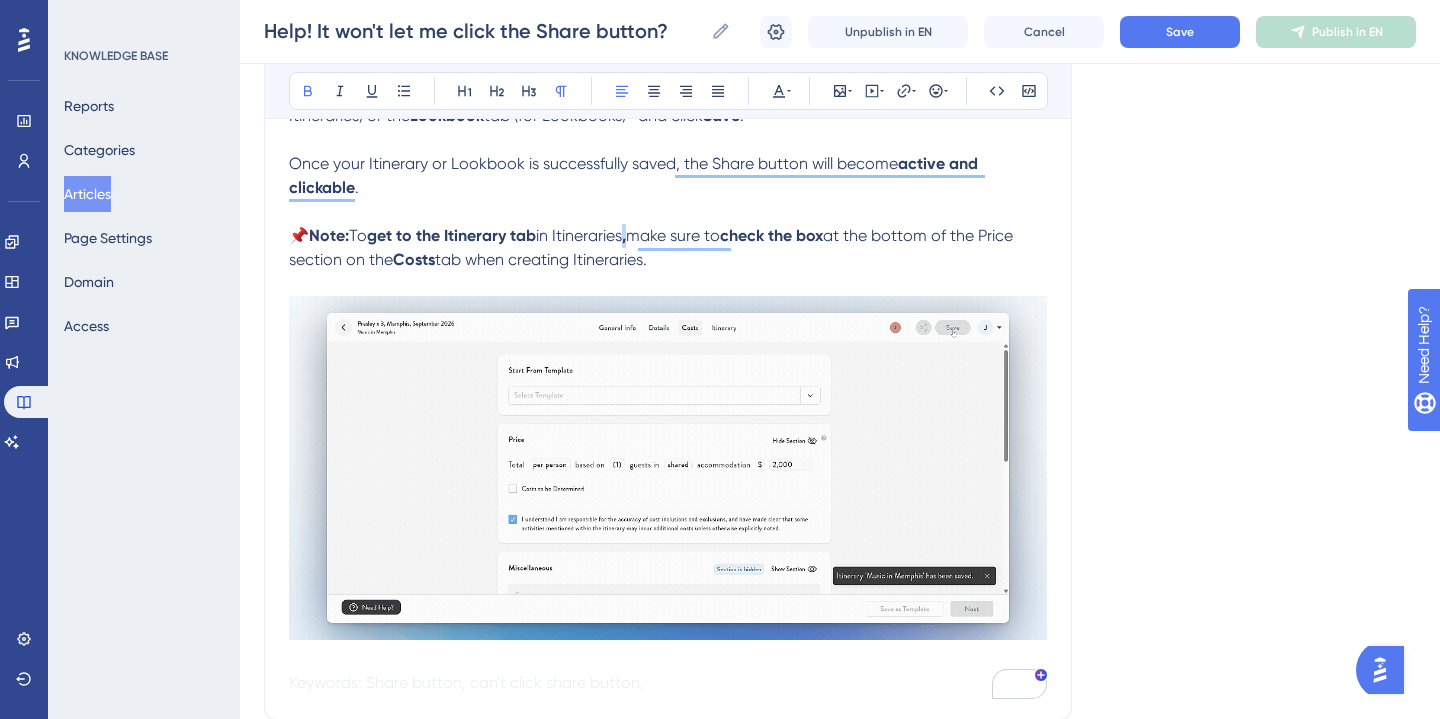 click on "📌Note:  To  get to the Itinerary tab  in Itineraries ,  make sure to  check the box  at the bottom of the Price section on the  Costs  tab when creating Itineraries." at bounding box center [668, 248] 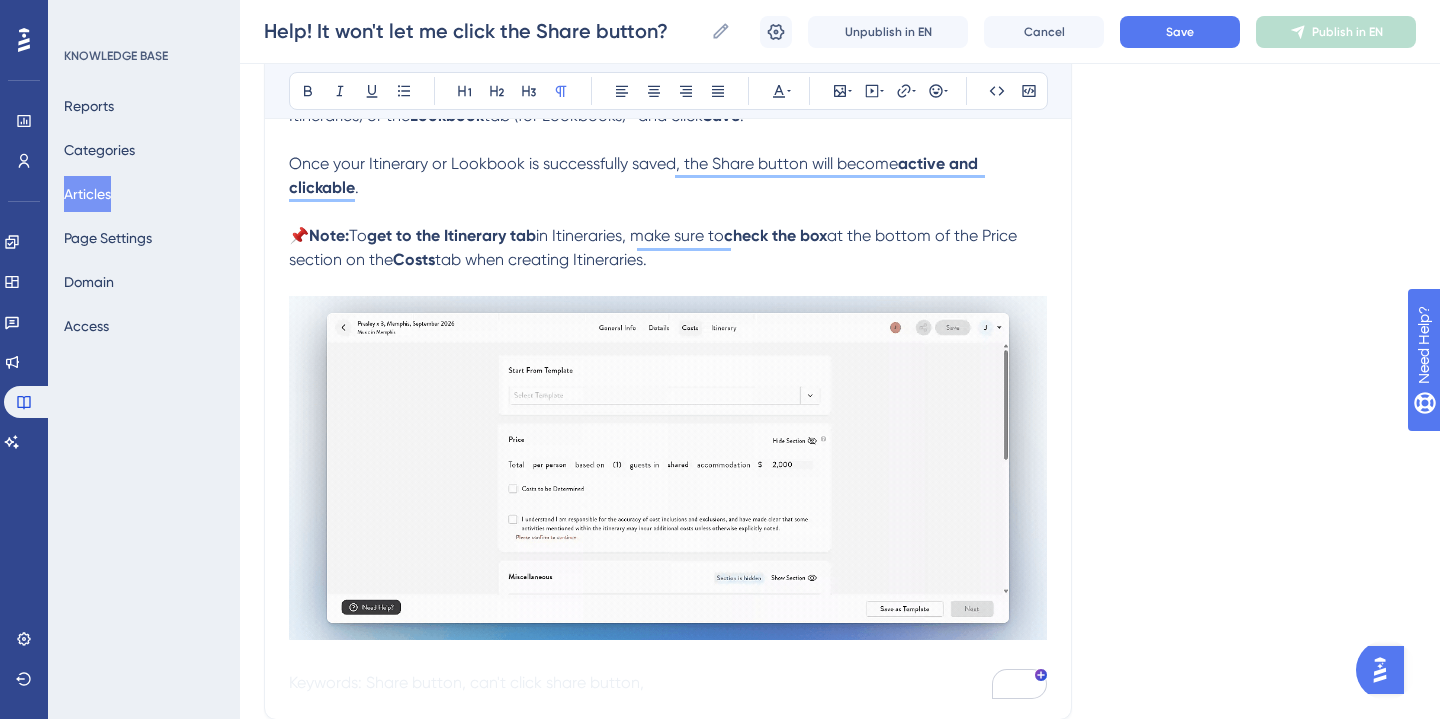 click at bounding box center [668, 212] 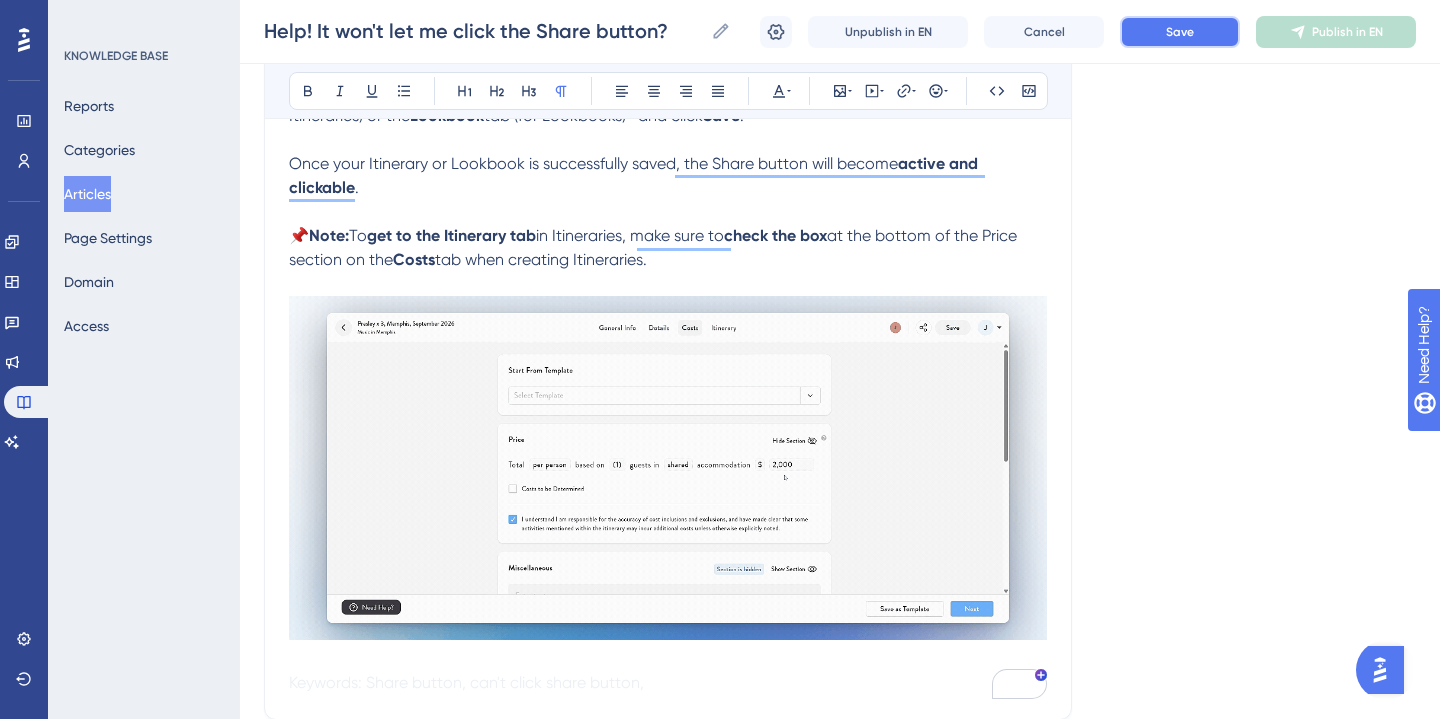 click on "Save" at bounding box center (1180, 32) 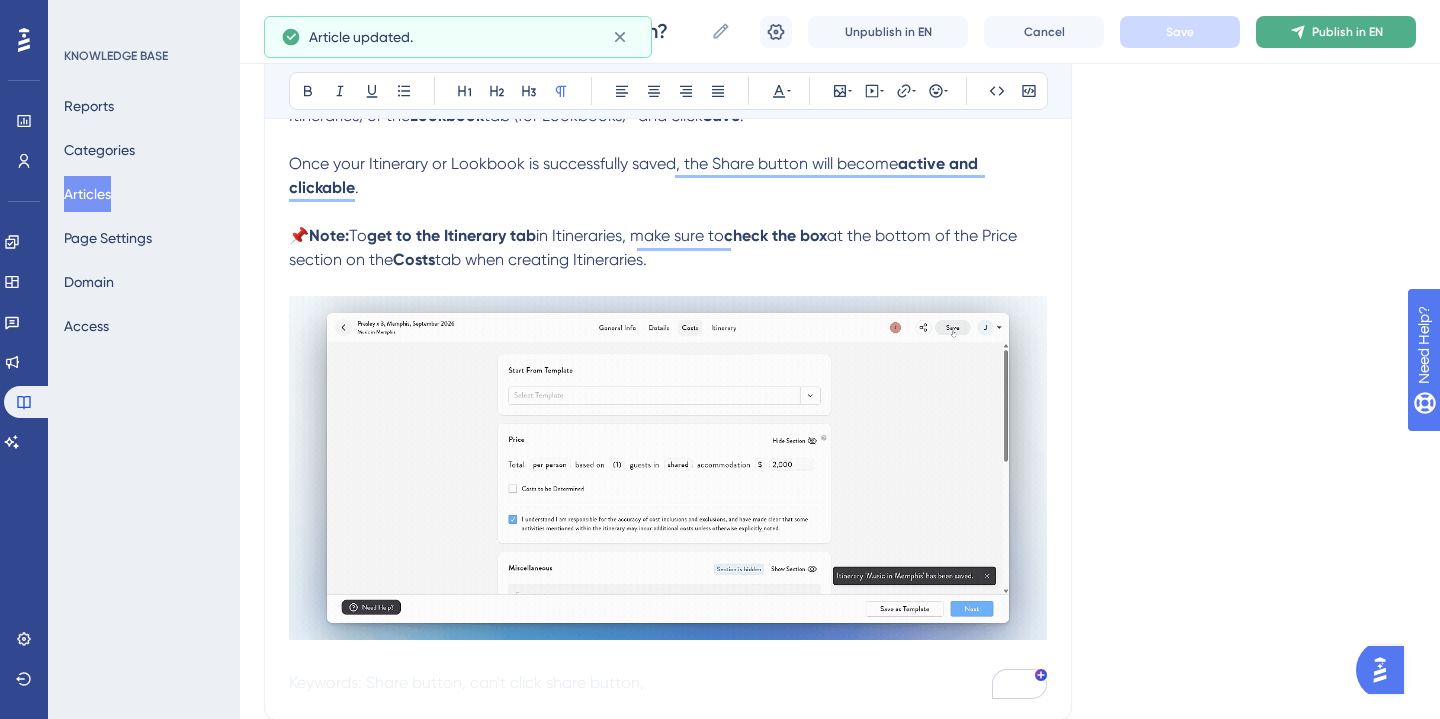 click on "Publish in EN" at bounding box center [1347, 32] 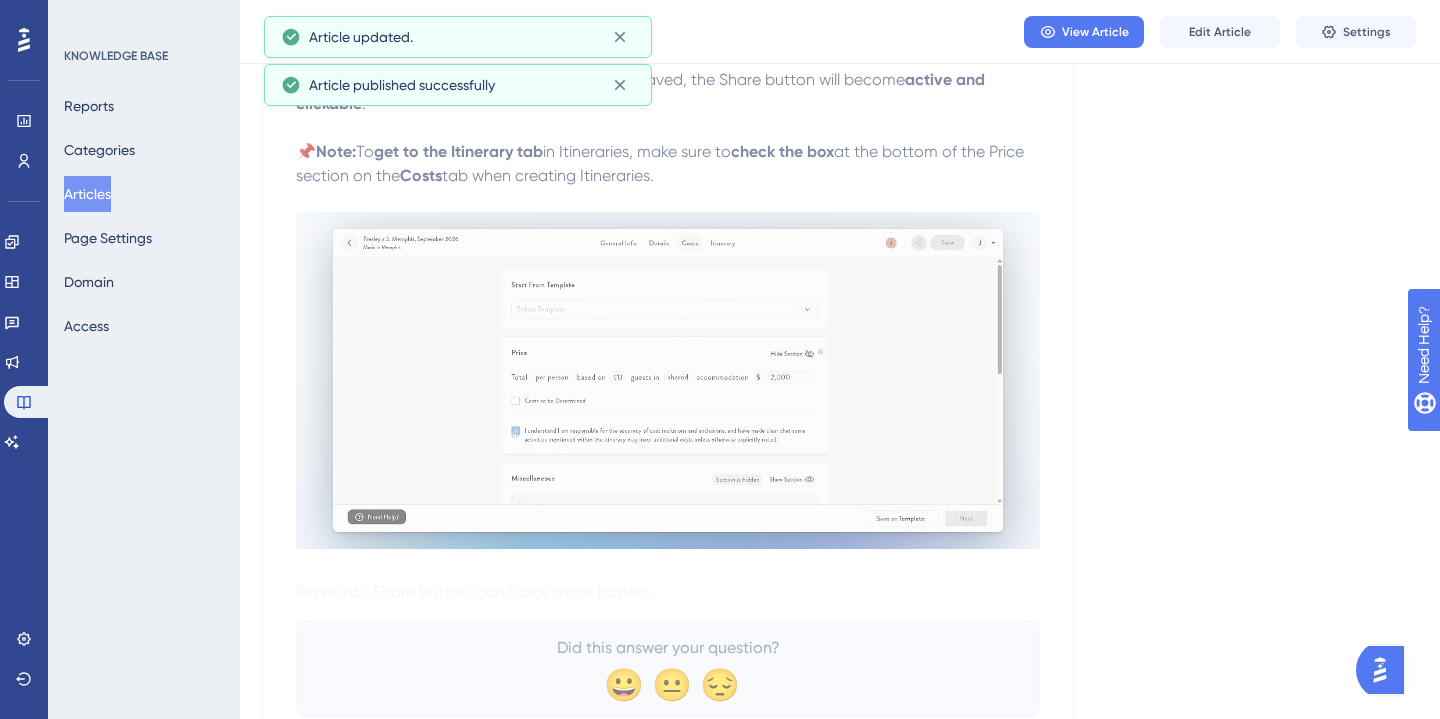 scroll, scrollTop: 718, scrollLeft: 0, axis: vertical 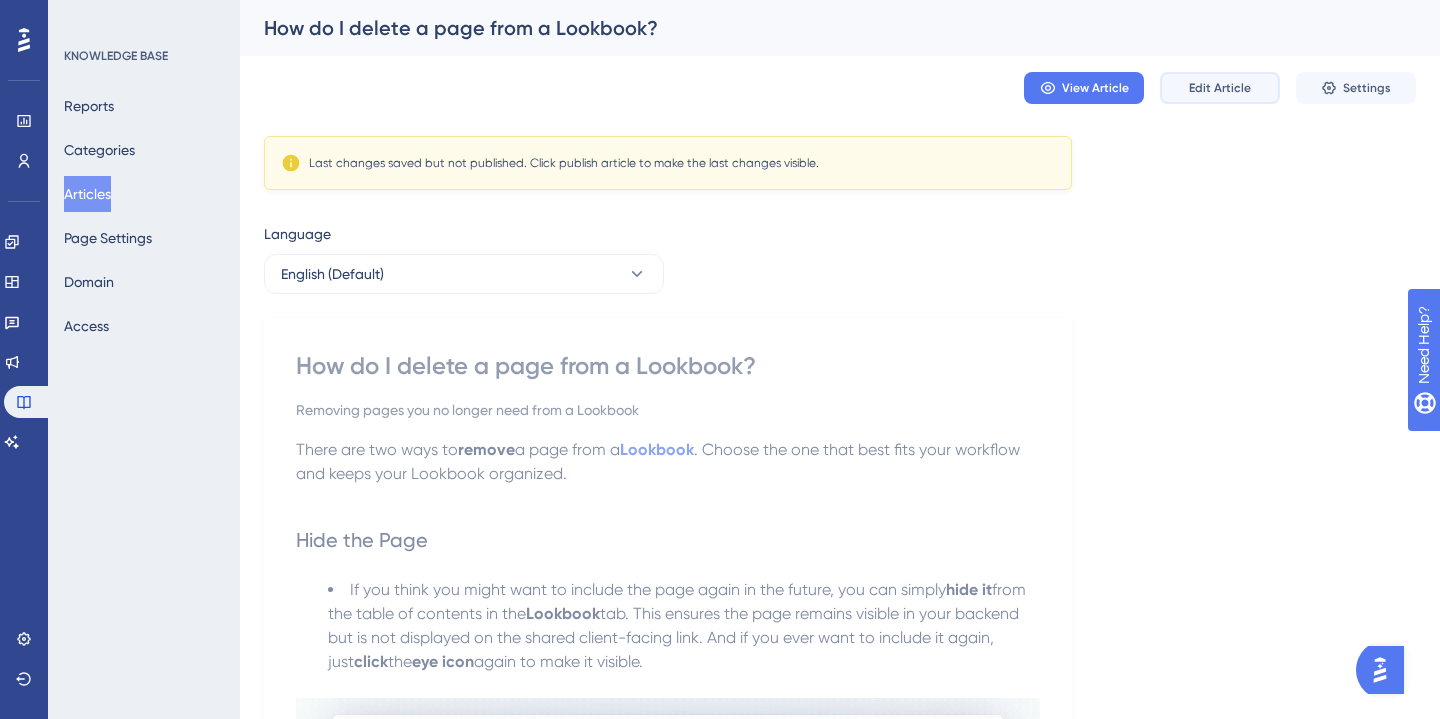 click on "Edit Article" at bounding box center [1220, 88] 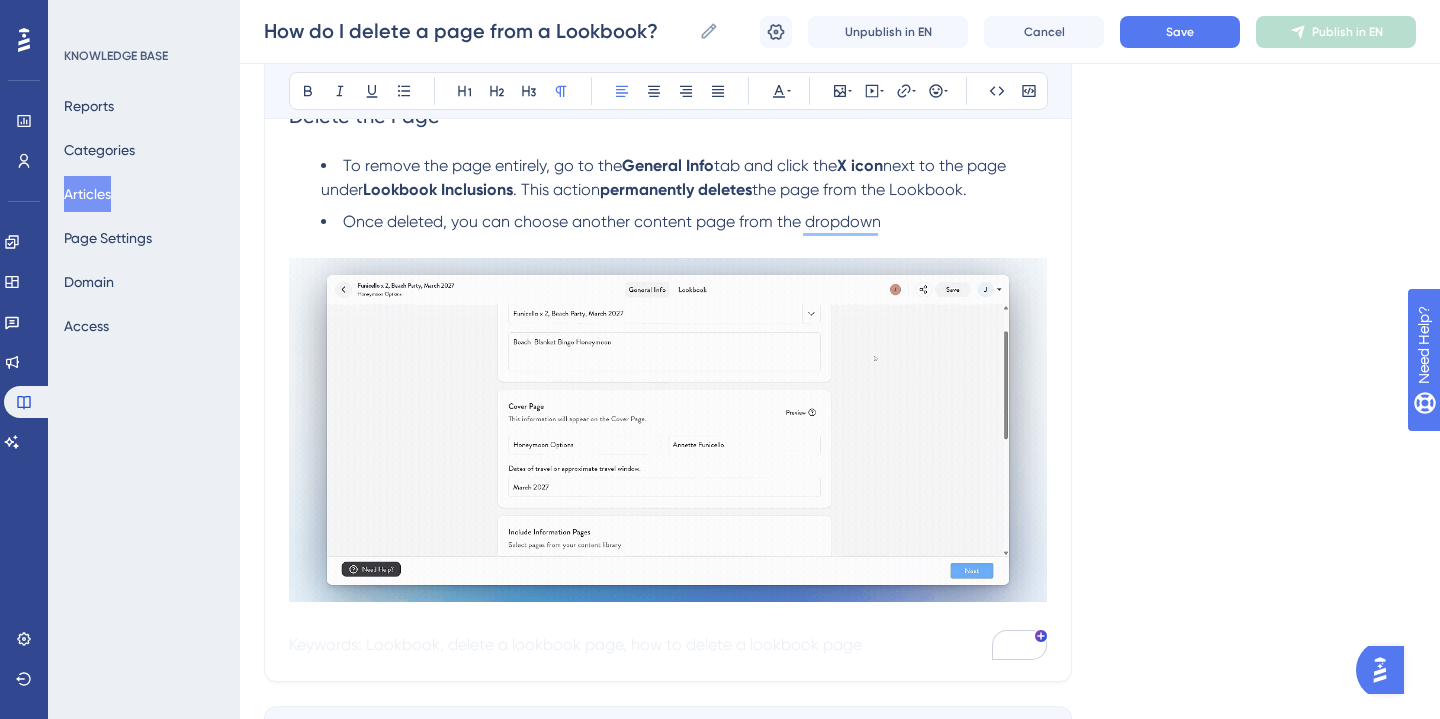 scroll, scrollTop: 972, scrollLeft: 0, axis: vertical 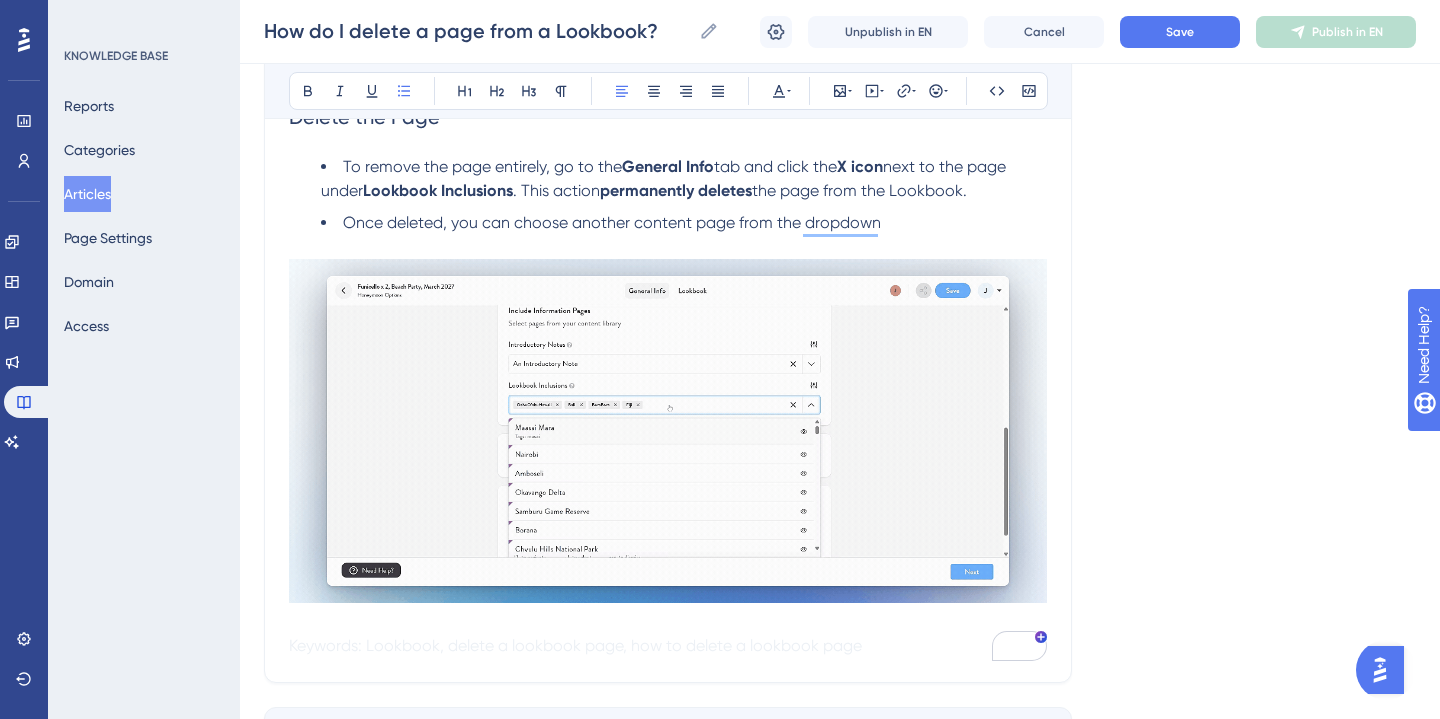 click on "Once deleted, you can choose another content page from the dropdown" at bounding box center (612, 222) 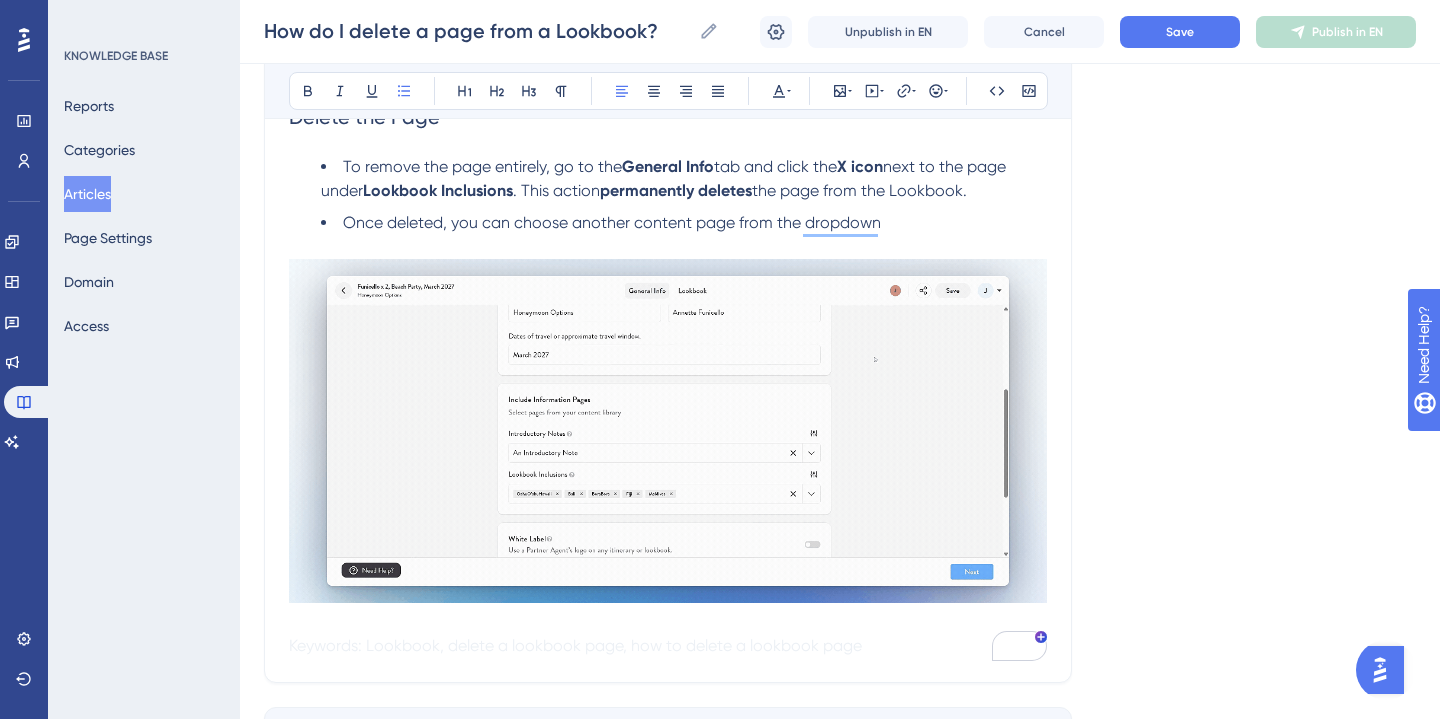 type 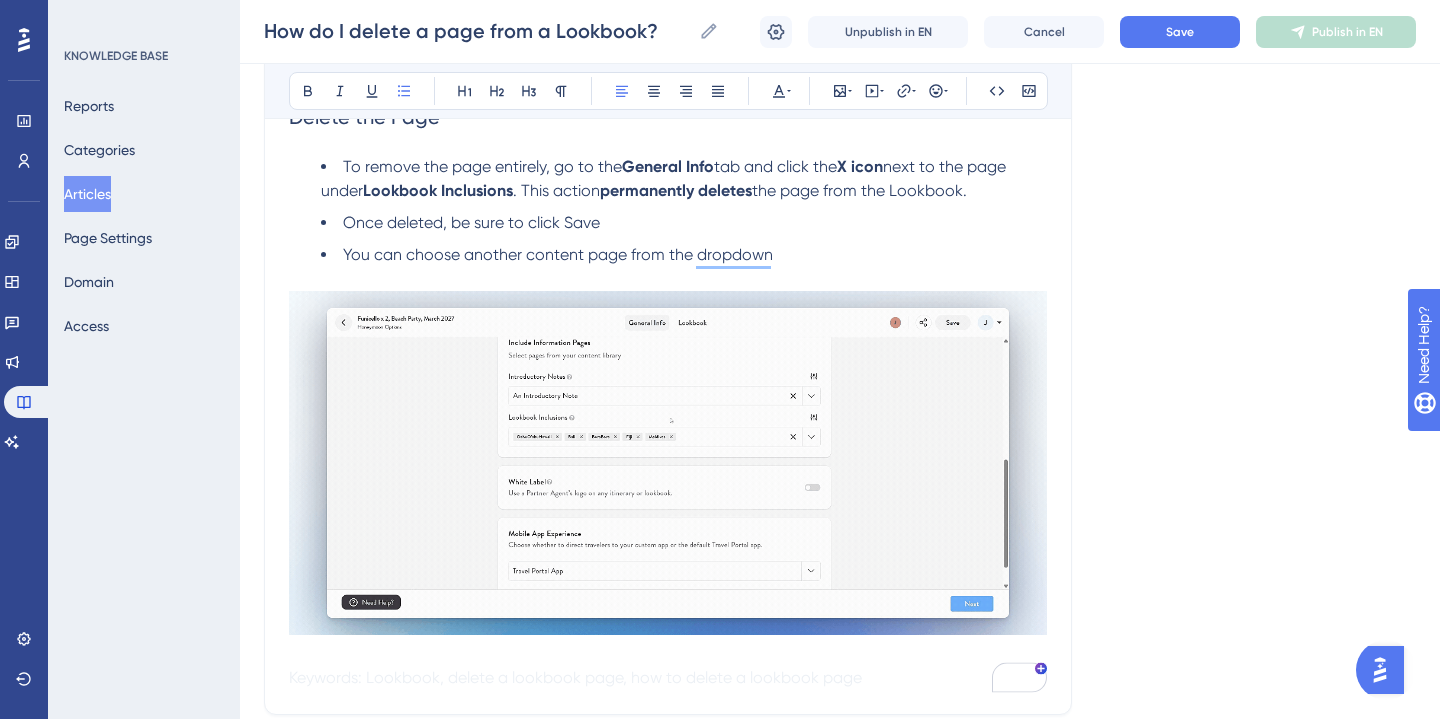 click on "You can choose another content page from the dropdown" at bounding box center (558, 254) 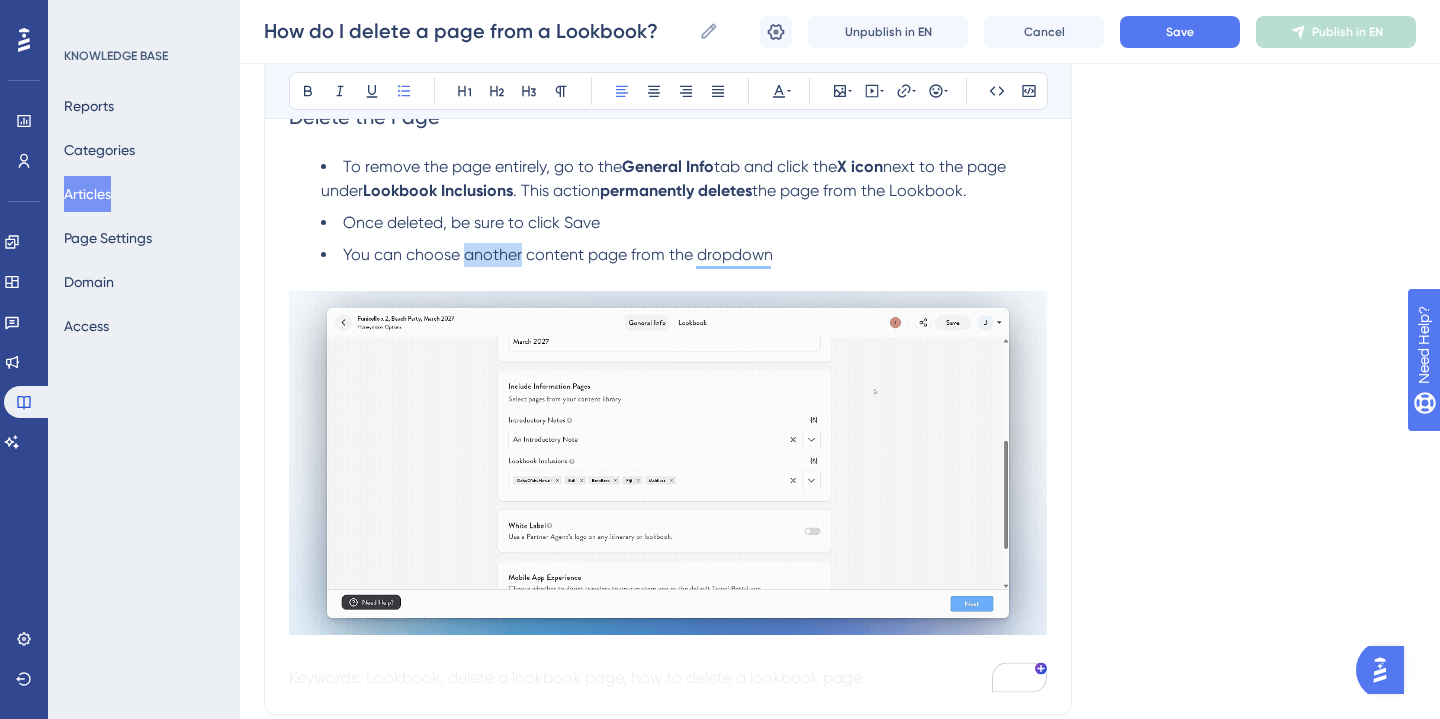 click on "You can choose another content page from the dropdown" at bounding box center [558, 254] 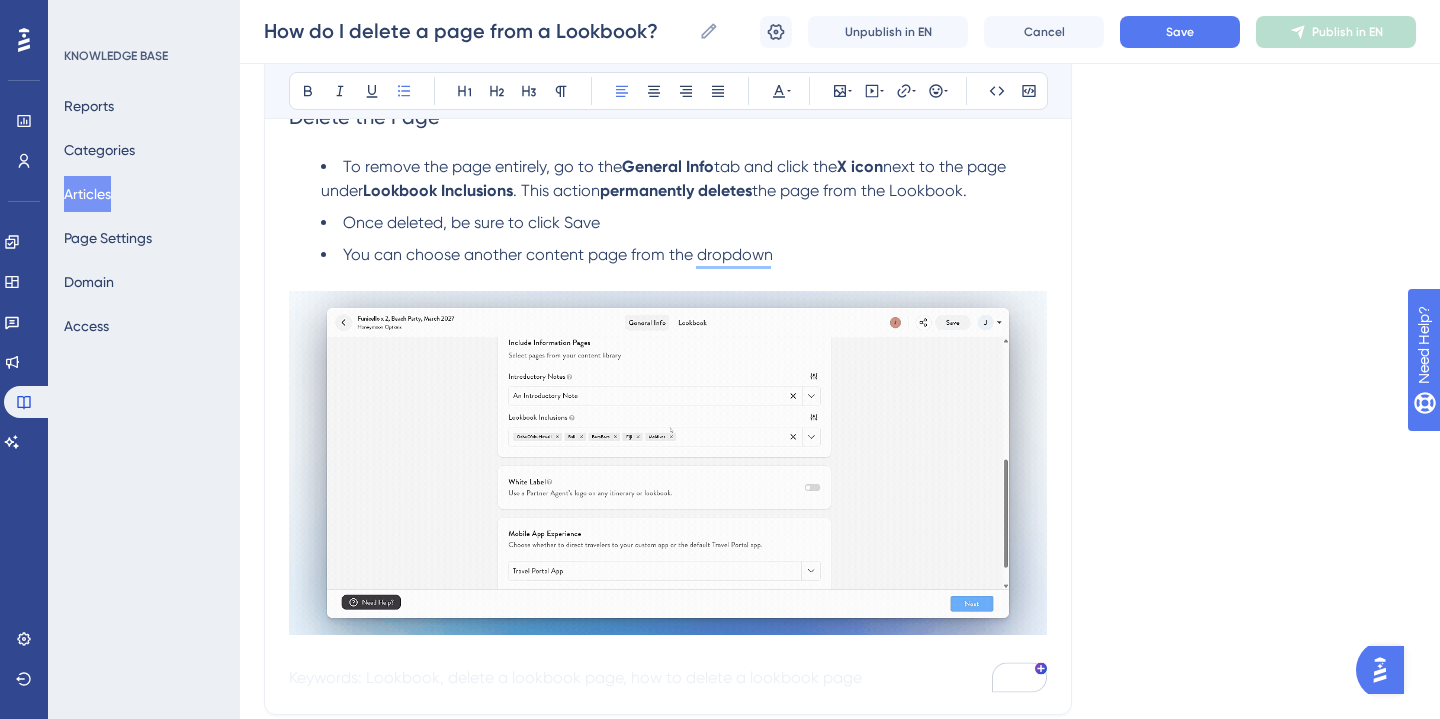 click on "You can choose another content page from the dropdown" at bounding box center (558, 254) 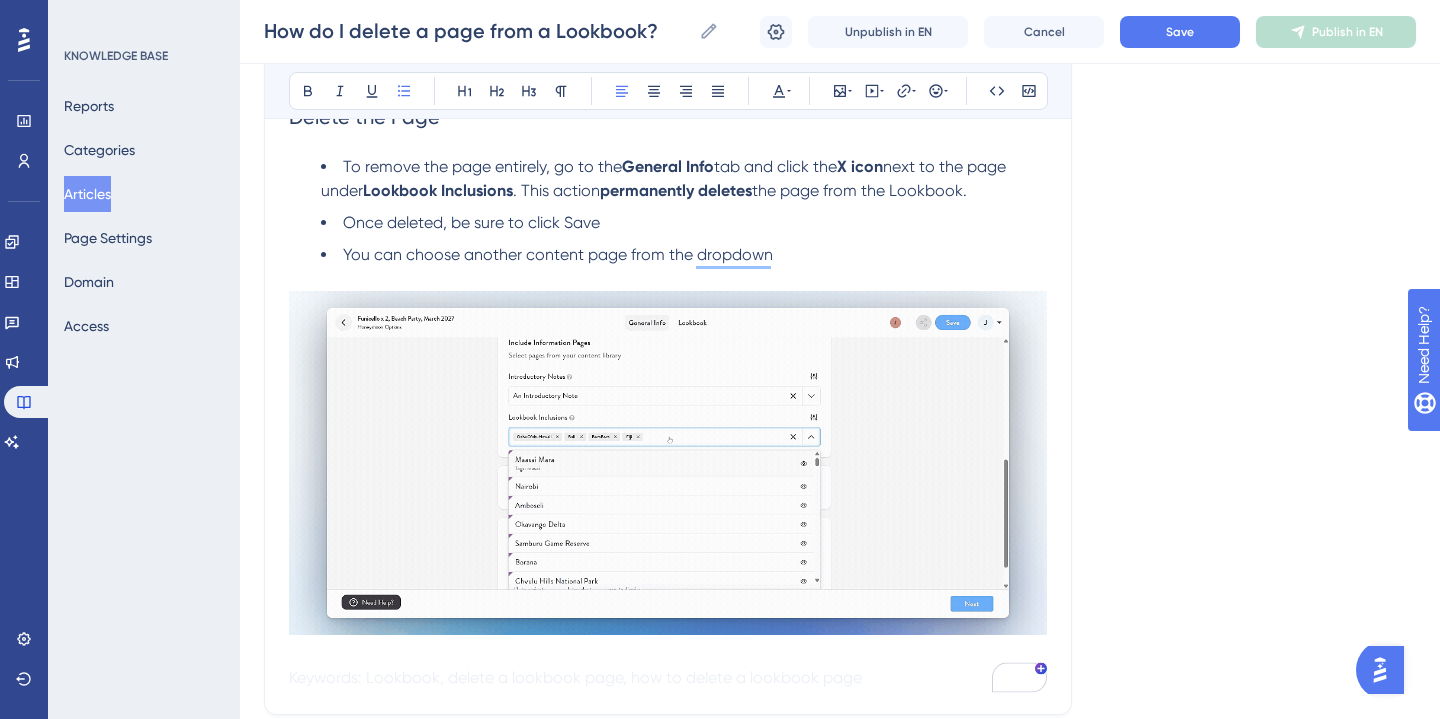 click on "You can choose another content page from the dropdown" at bounding box center [684, 267] 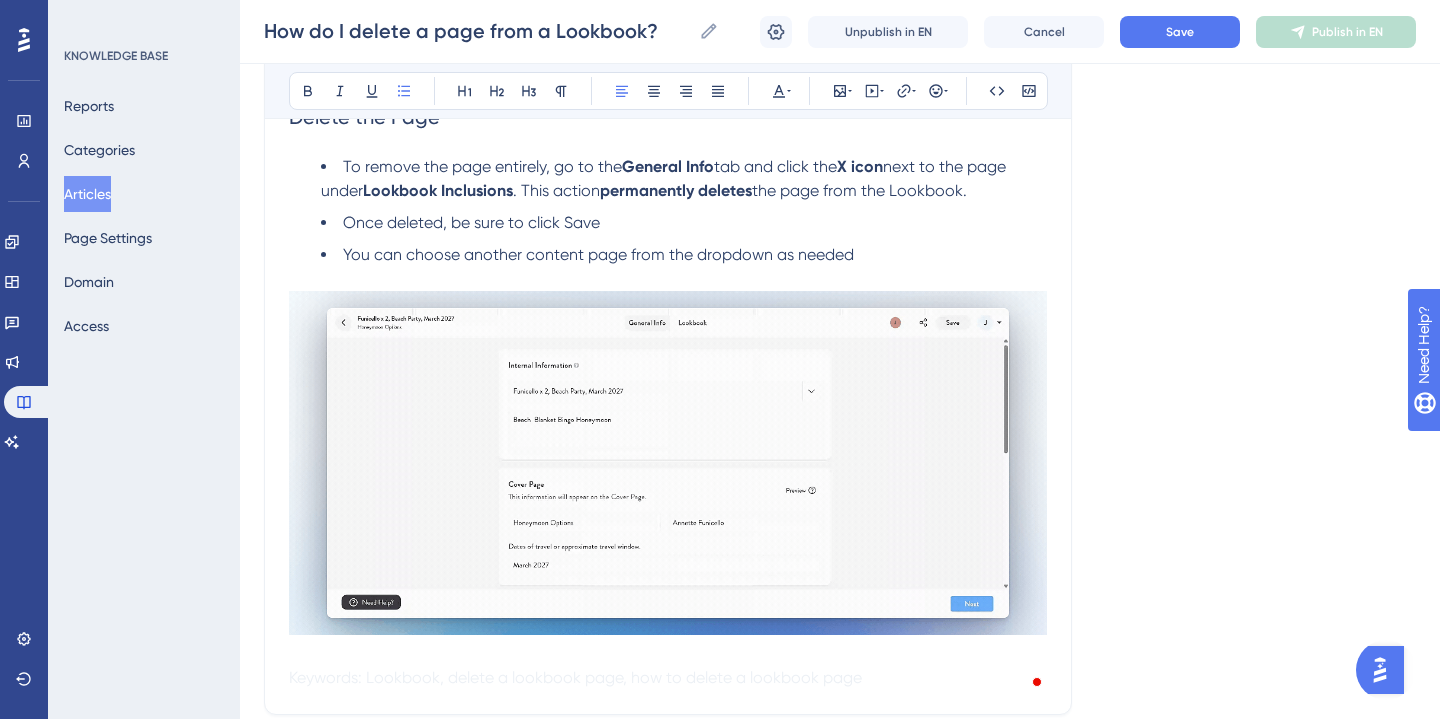 click on "You can choose another content page from the dropdown as needed" at bounding box center (598, 254) 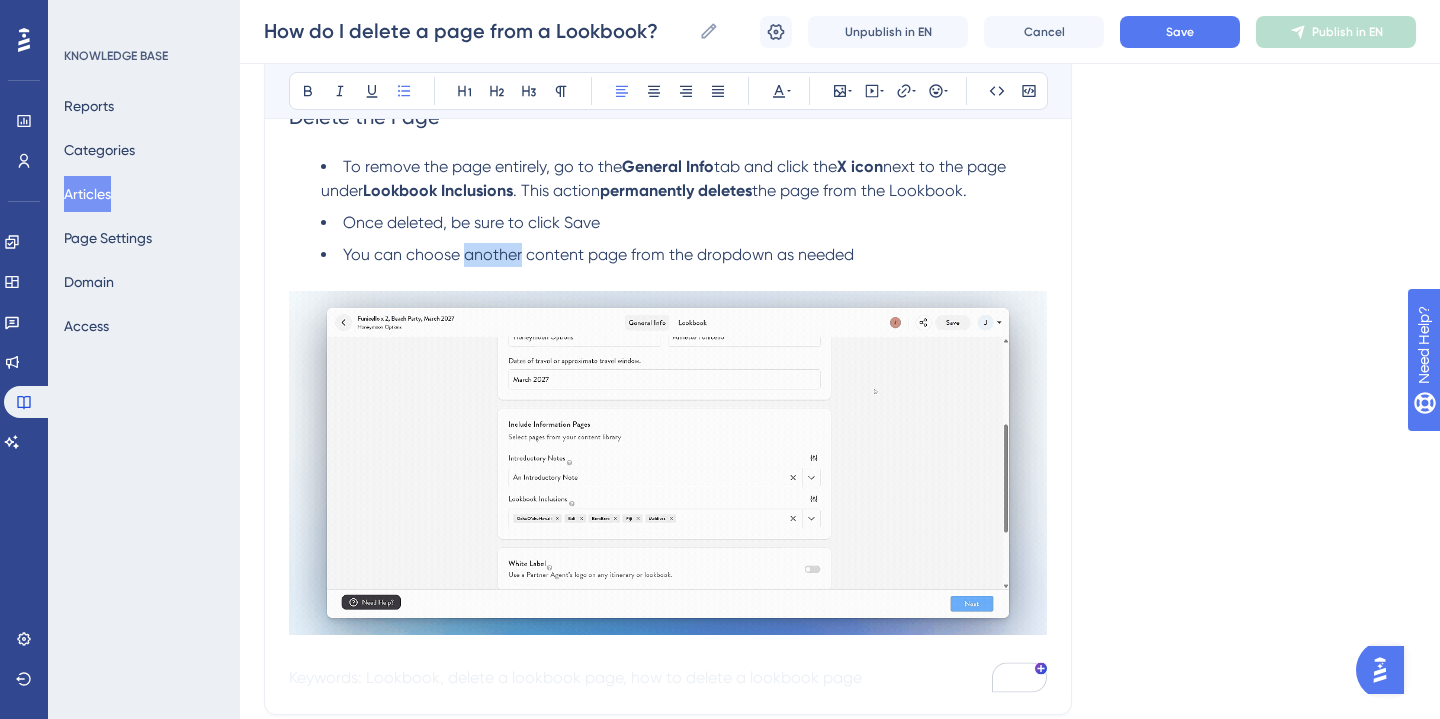 click on "You can choose another content page from the dropdown as needed" at bounding box center [598, 254] 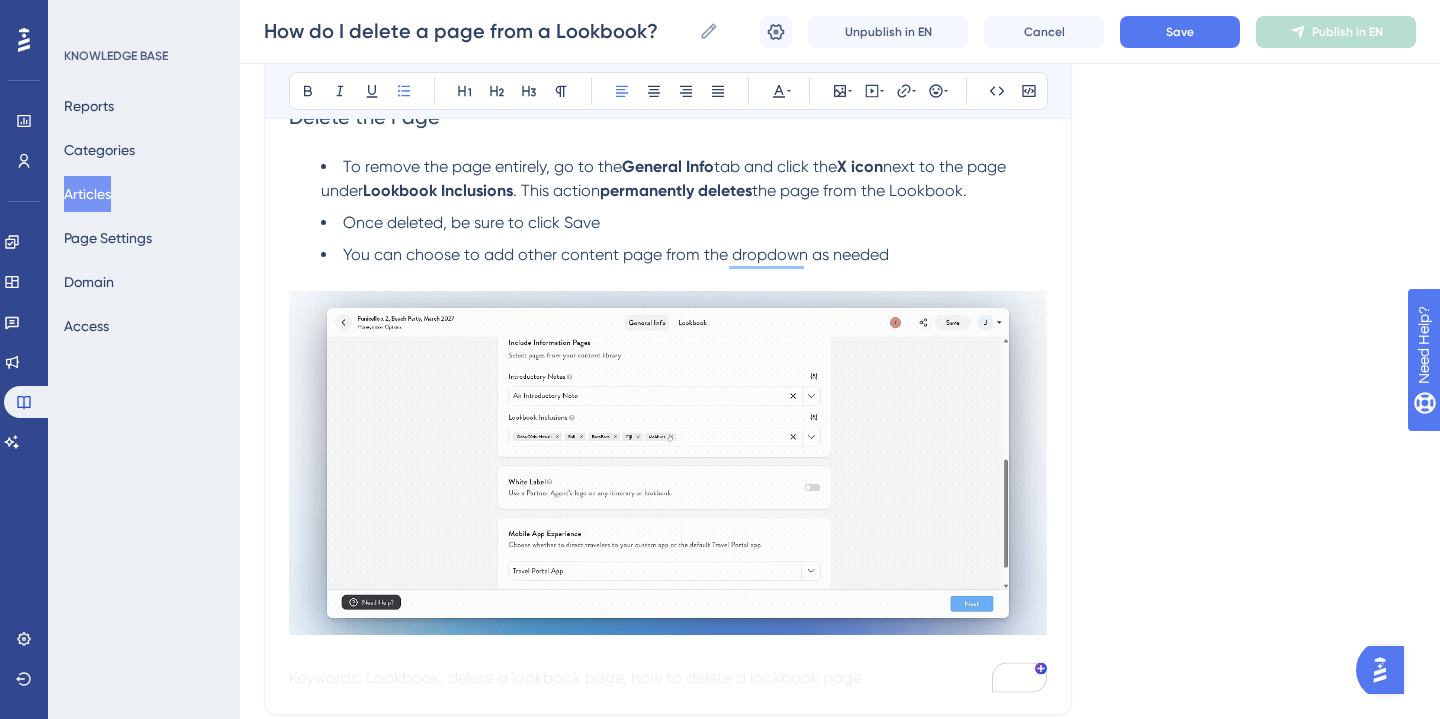 click on "You can choose to add other content page from the dropdown as needed" at bounding box center [616, 254] 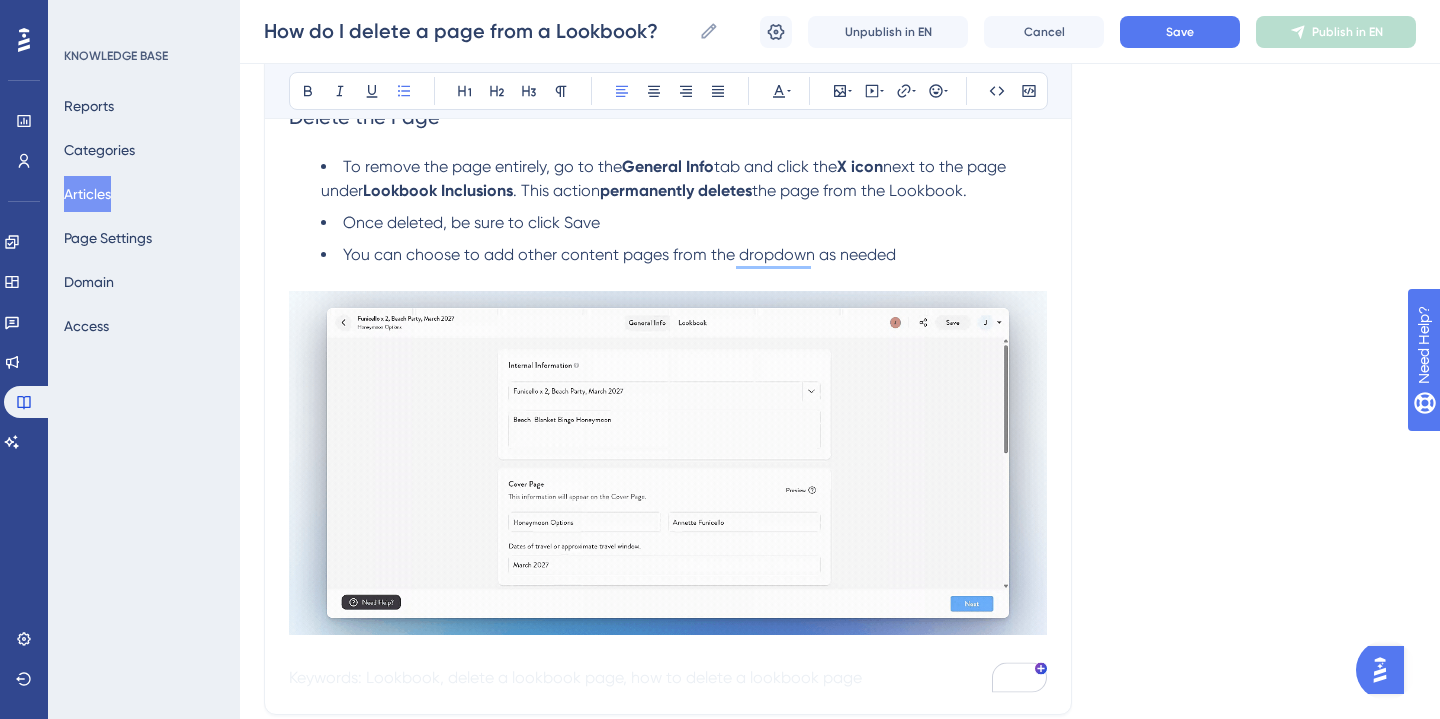 click on "Once deleted, be sure to click Save" at bounding box center [684, 223] 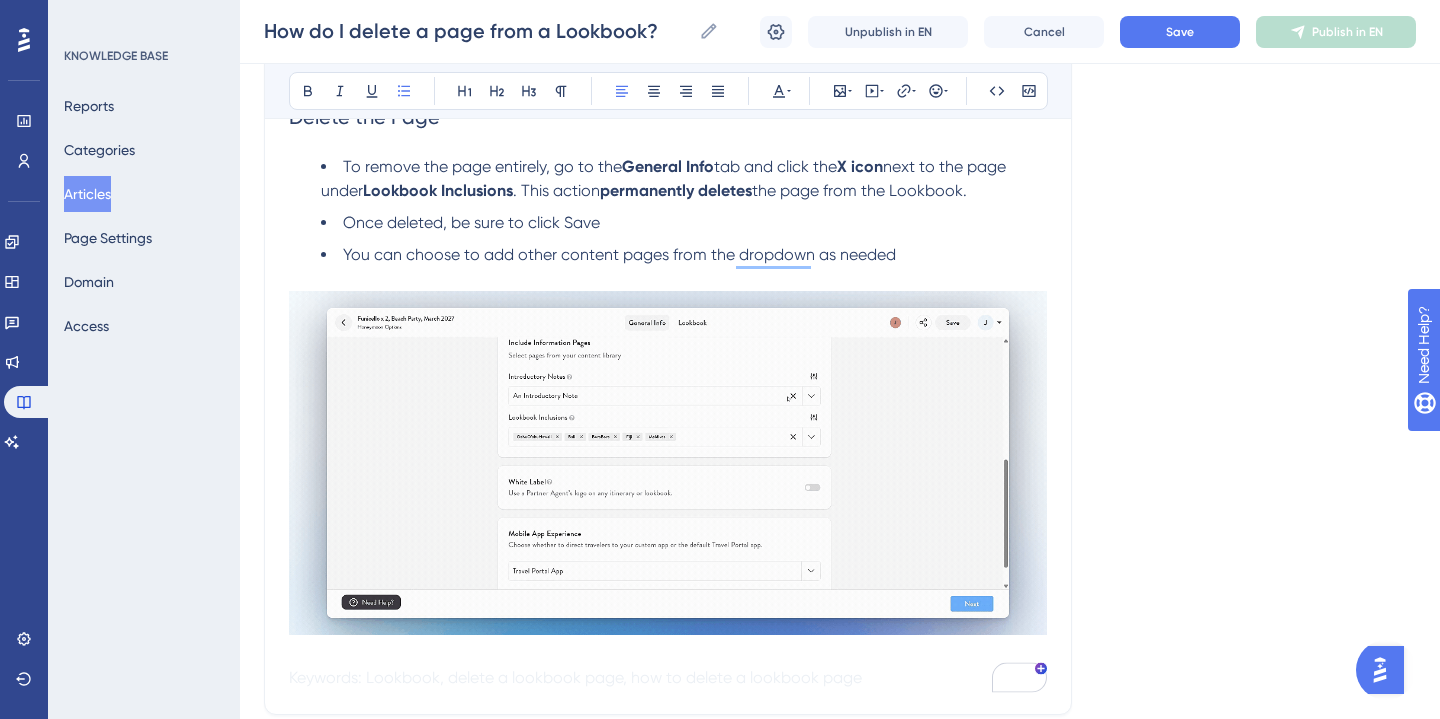 click on "Once deleted, be sure to click Save" at bounding box center [471, 222] 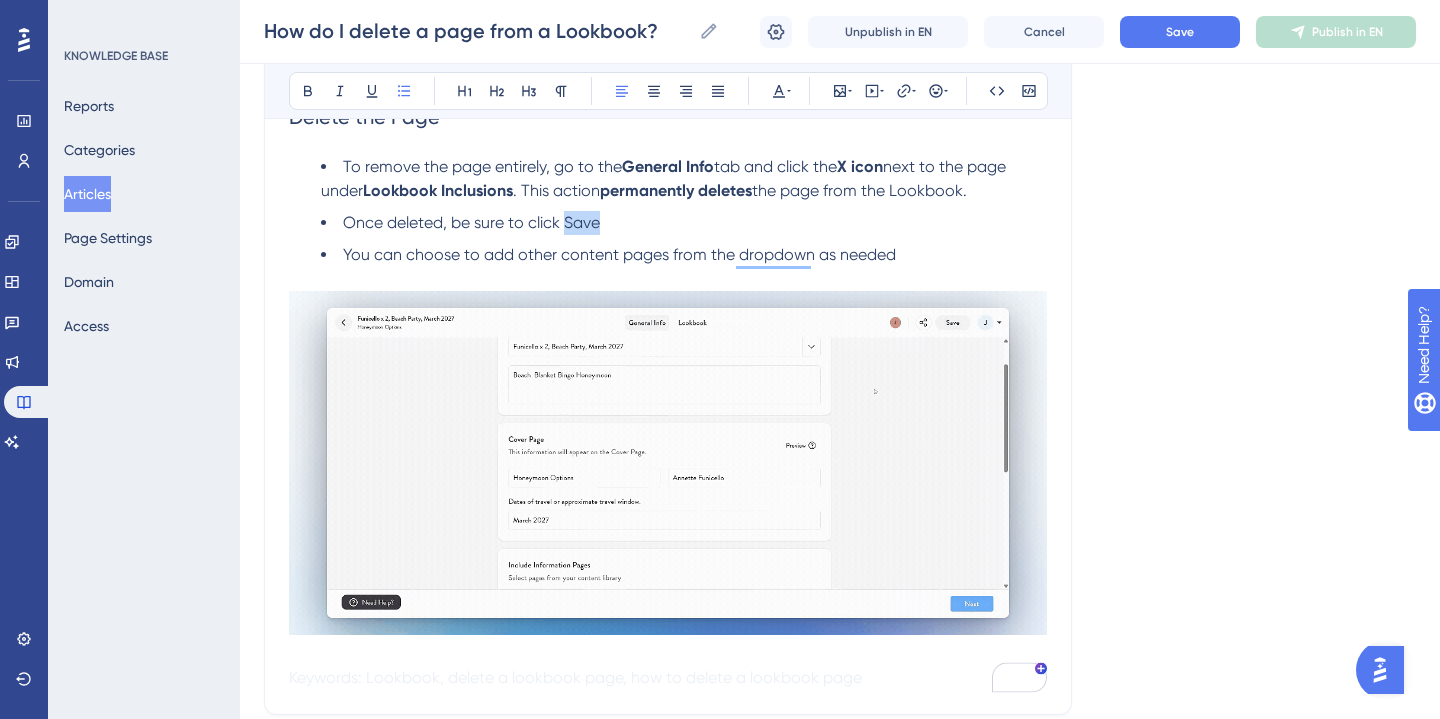 click on "Once deleted, be sure to click Save" at bounding box center [471, 222] 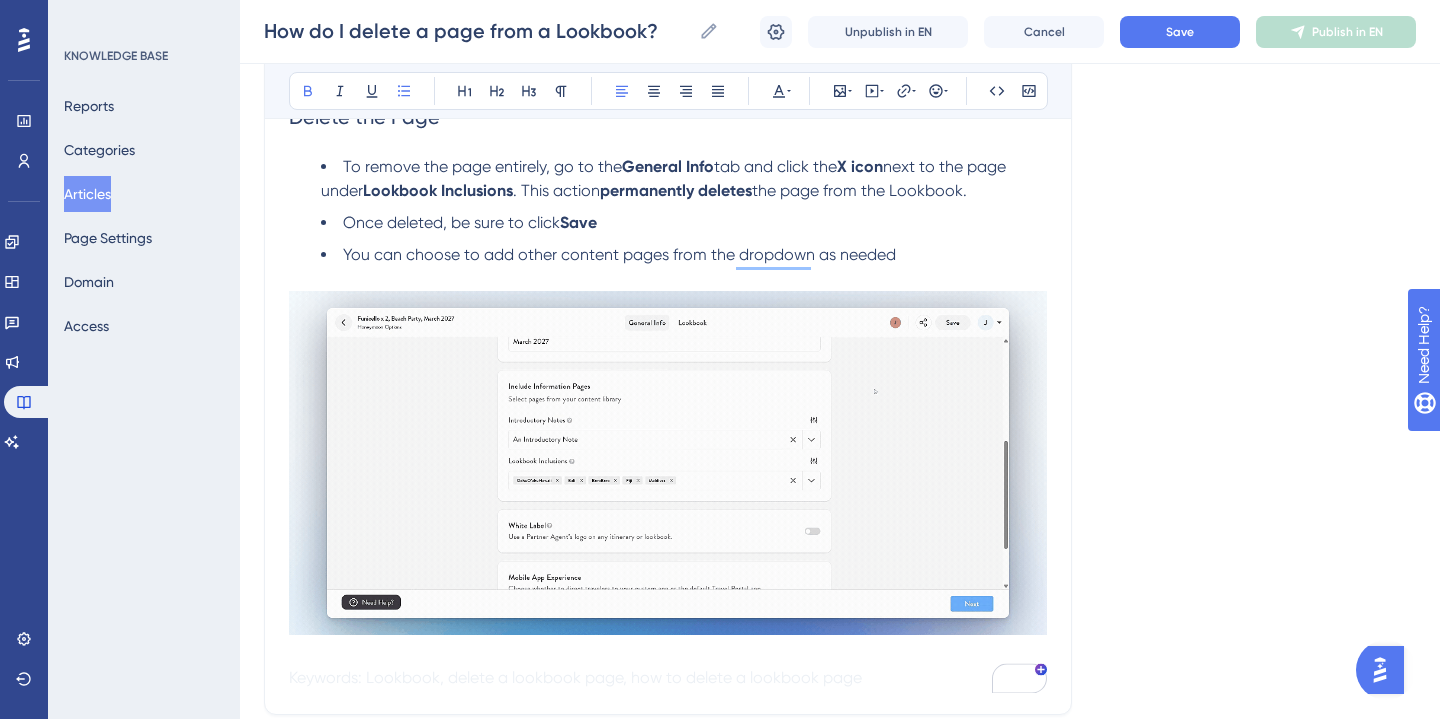 click on "You can choose to add other content pages from the dropdown as needed" at bounding box center [619, 254] 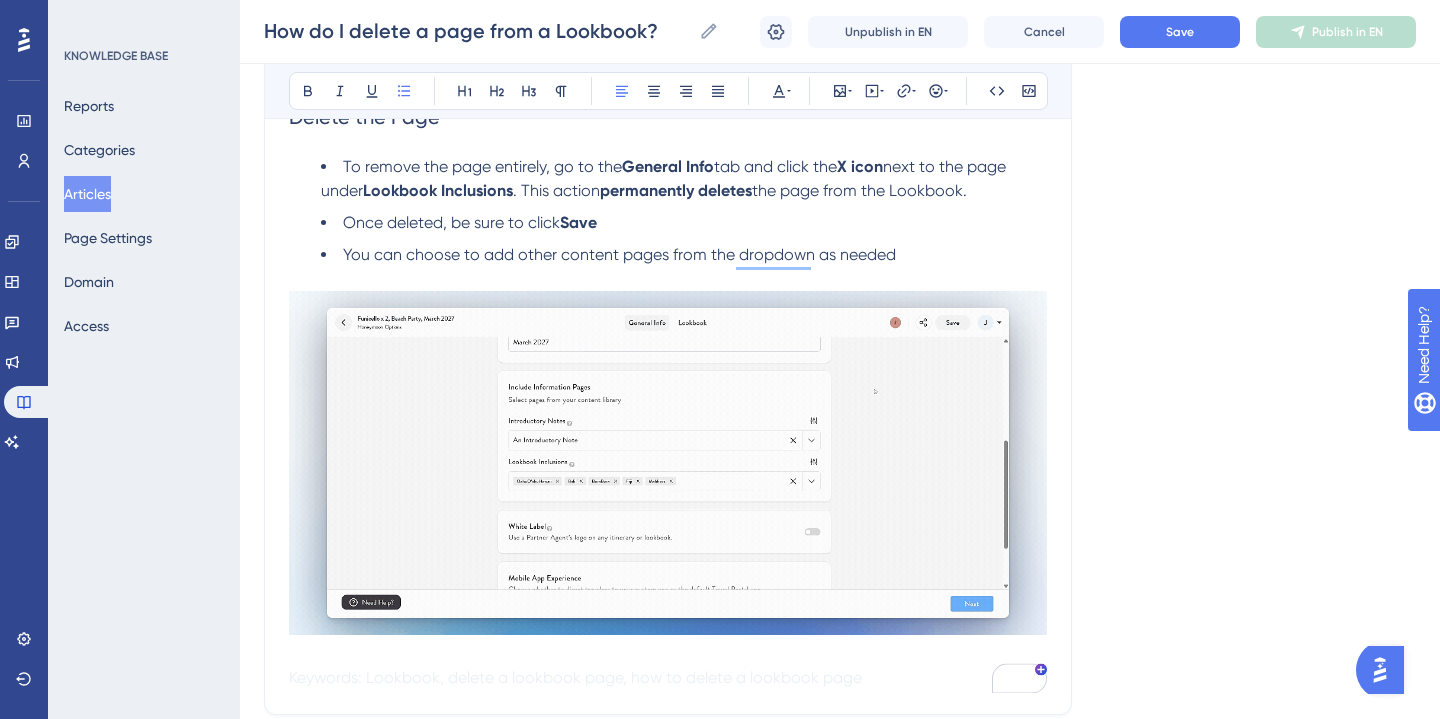 click on "You can choose to add other content pages from the dropdown as needed" at bounding box center (619, 254) 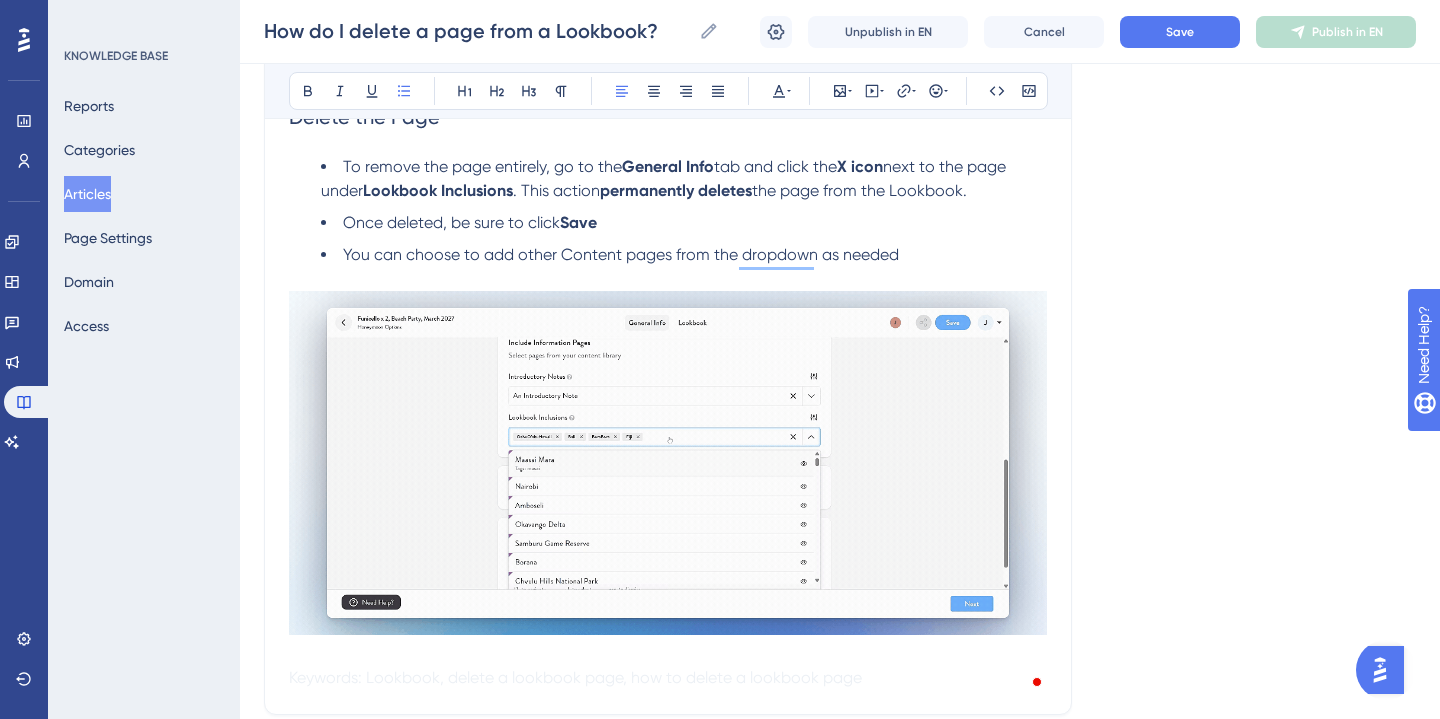 click on "You can choose to add other Content pages from the dropdown as needed" at bounding box center (621, 254) 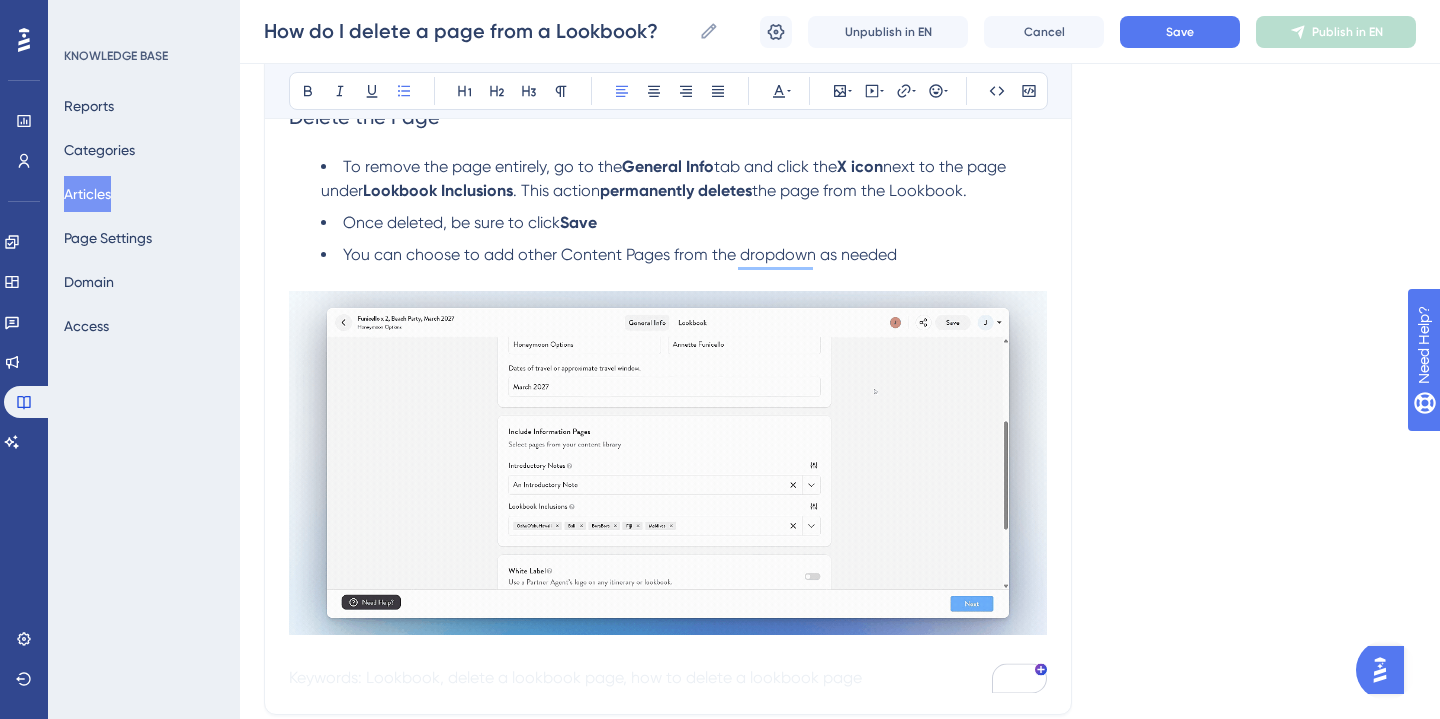 click on "You can choose to add other Content Pages from the dropdown as needed" at bounding box center [684, 267] 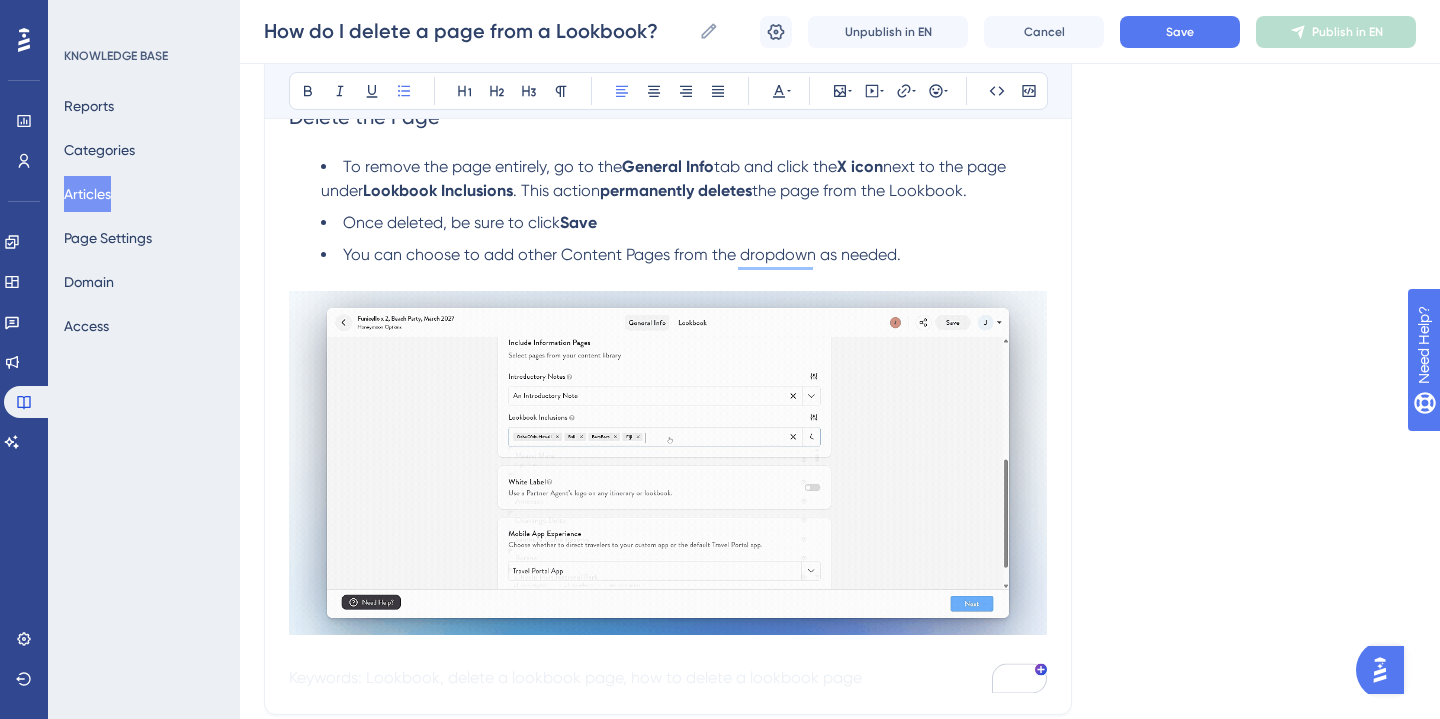 click on "Once deleted, be sure to click  Save" at bounding box center (684, 223) 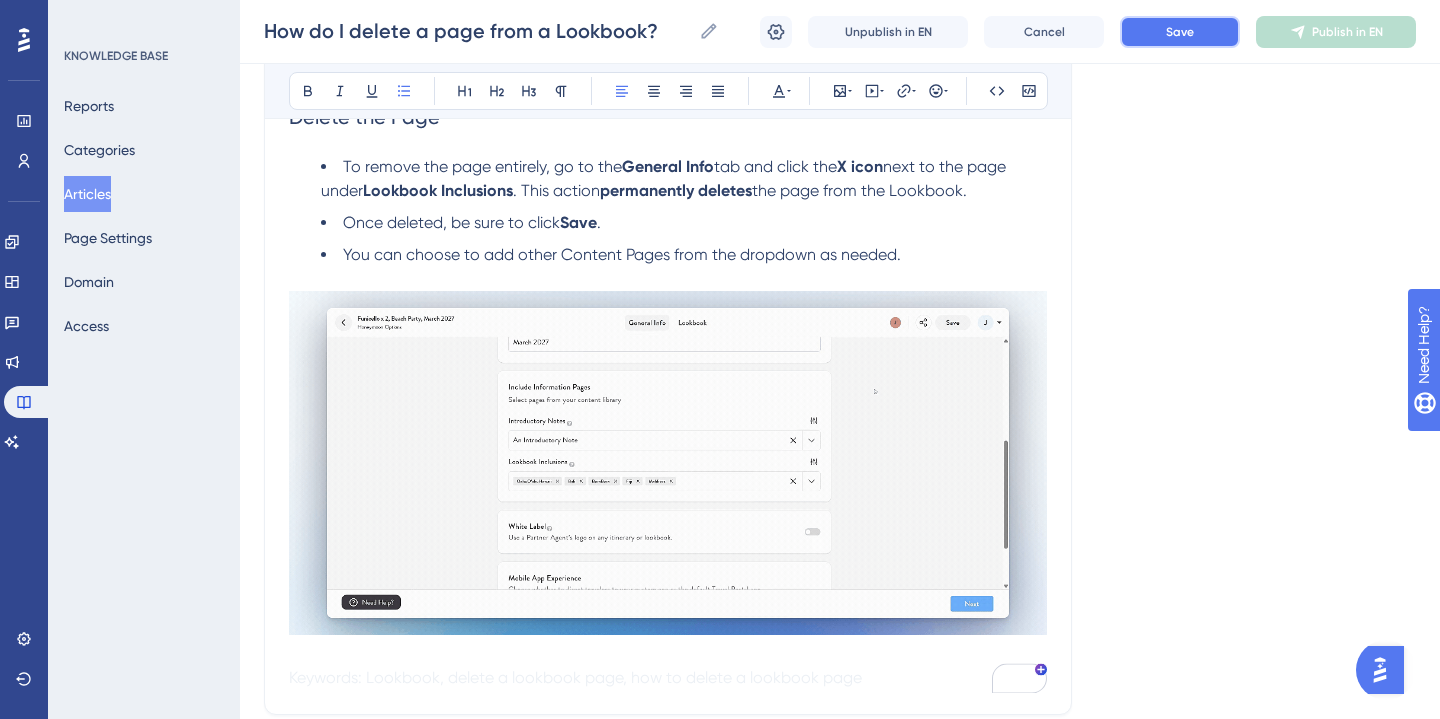 click on "Save" at bounding box center [1180, 32] 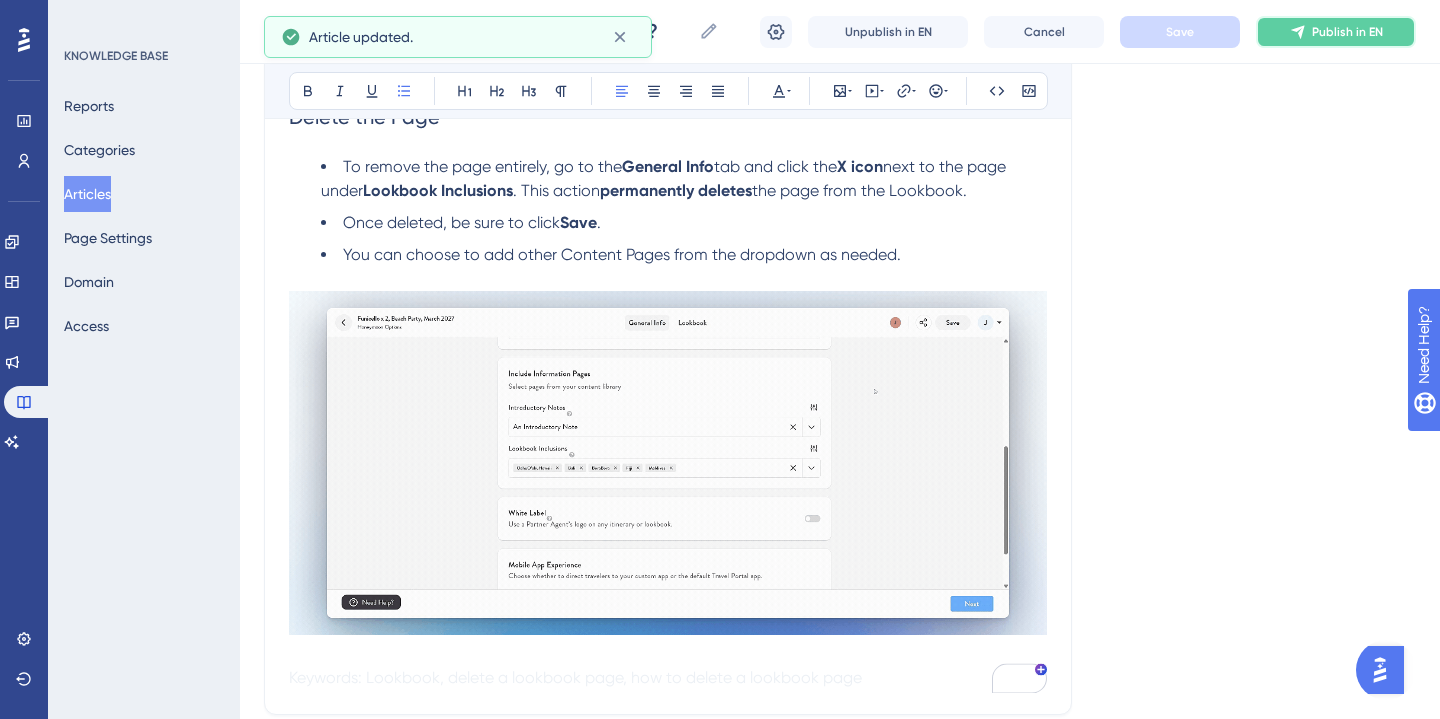 click on "Publish in EN" at bounding box center [1347, 32] 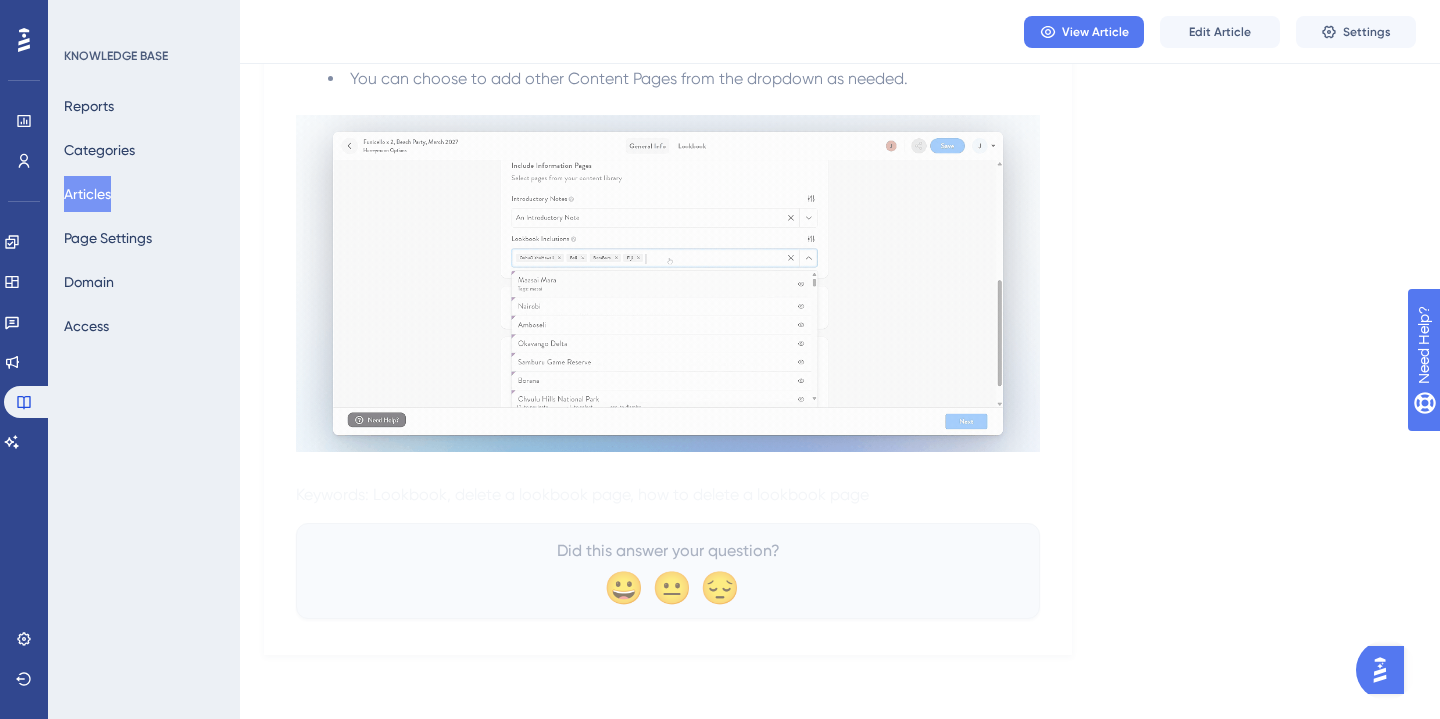 scroll, scrollTop: 1061, scrollLeft: 0, axis: vertical 